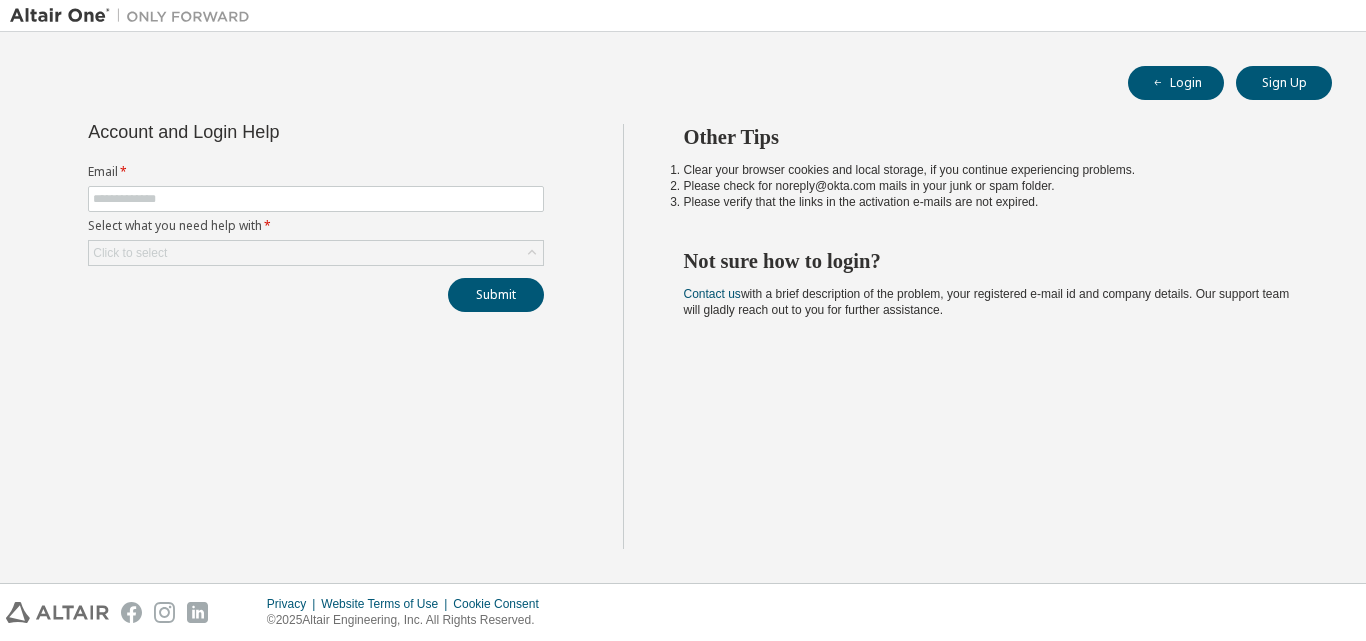 scroll, scrollTop: 0, scrollLeft: 0, axis: both 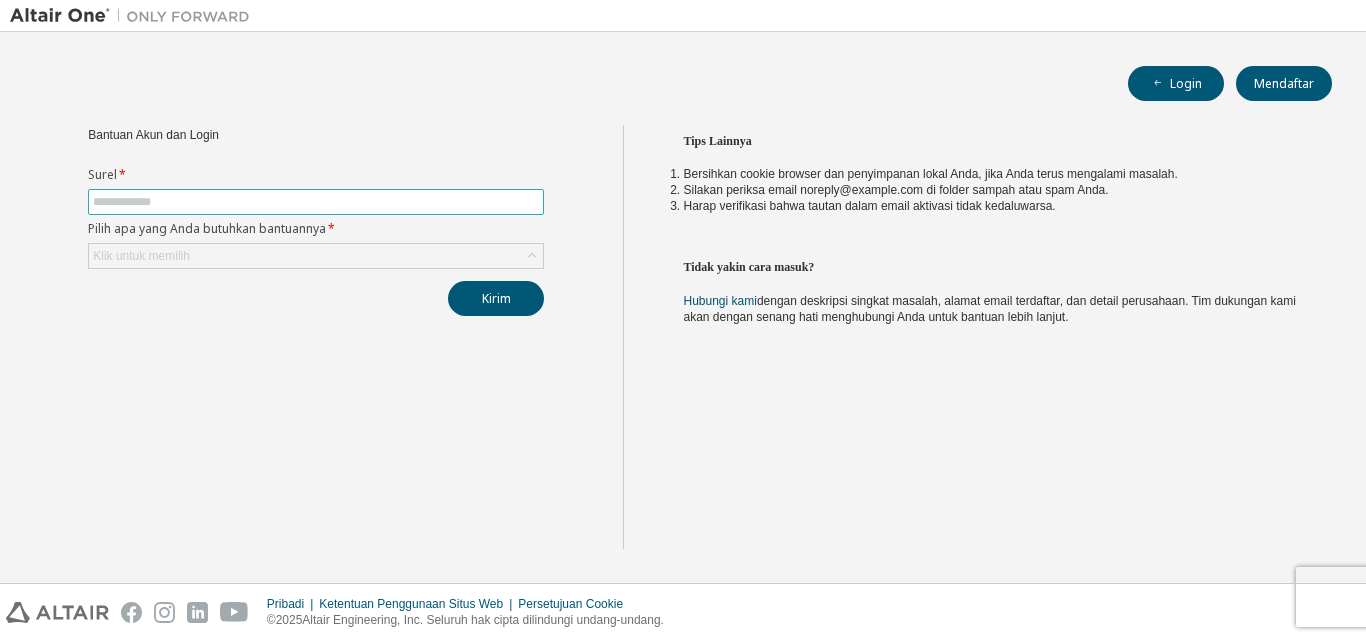 click at bounding box center (316, 202) 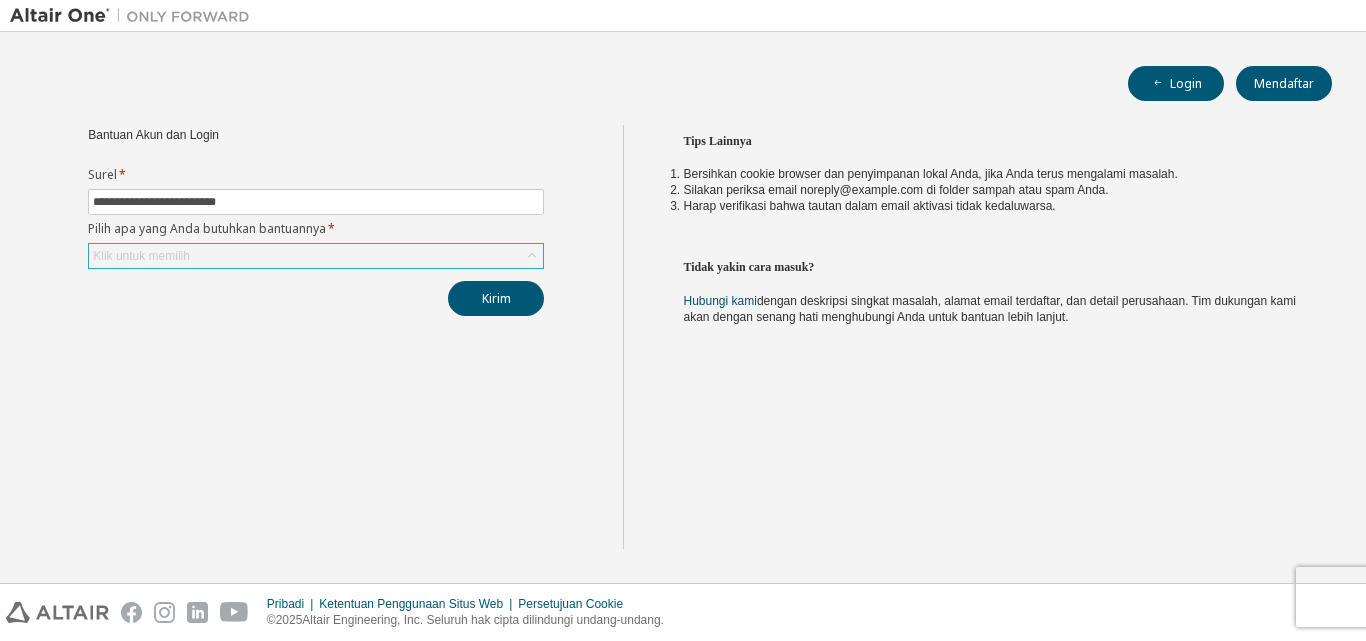click on "Klik untuk memilih" at bounding box center (316, 256) 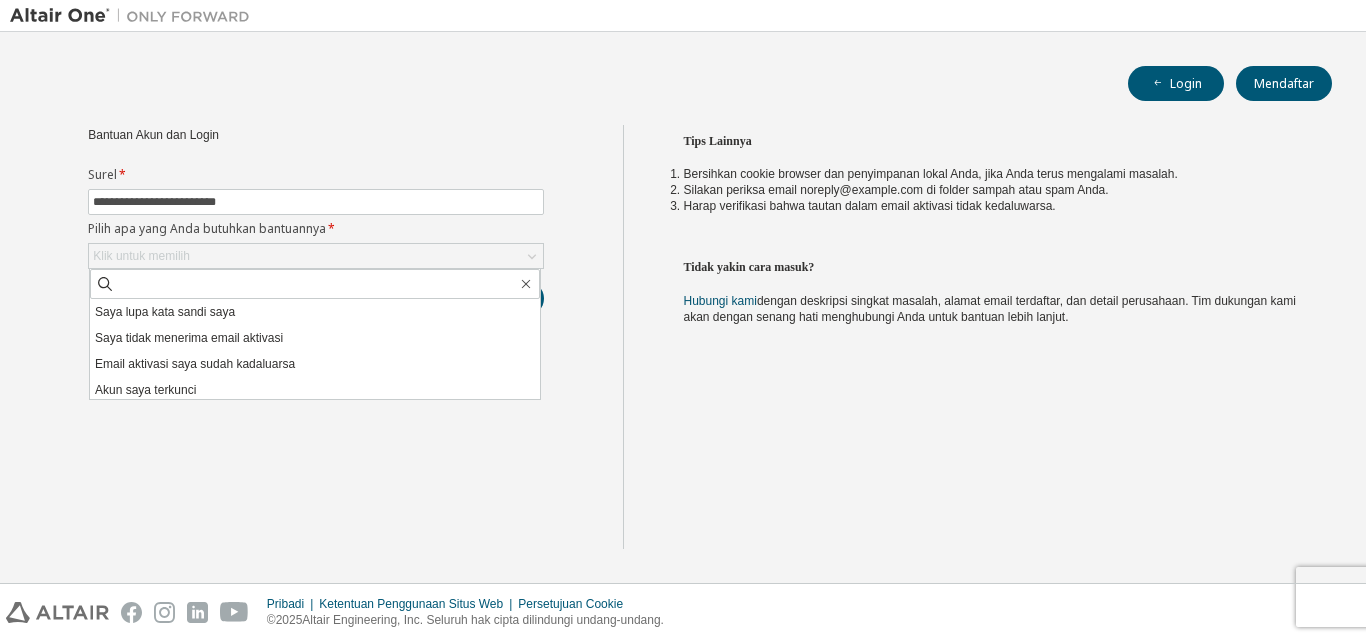 click on "**********" at bounding box center (316, 337) 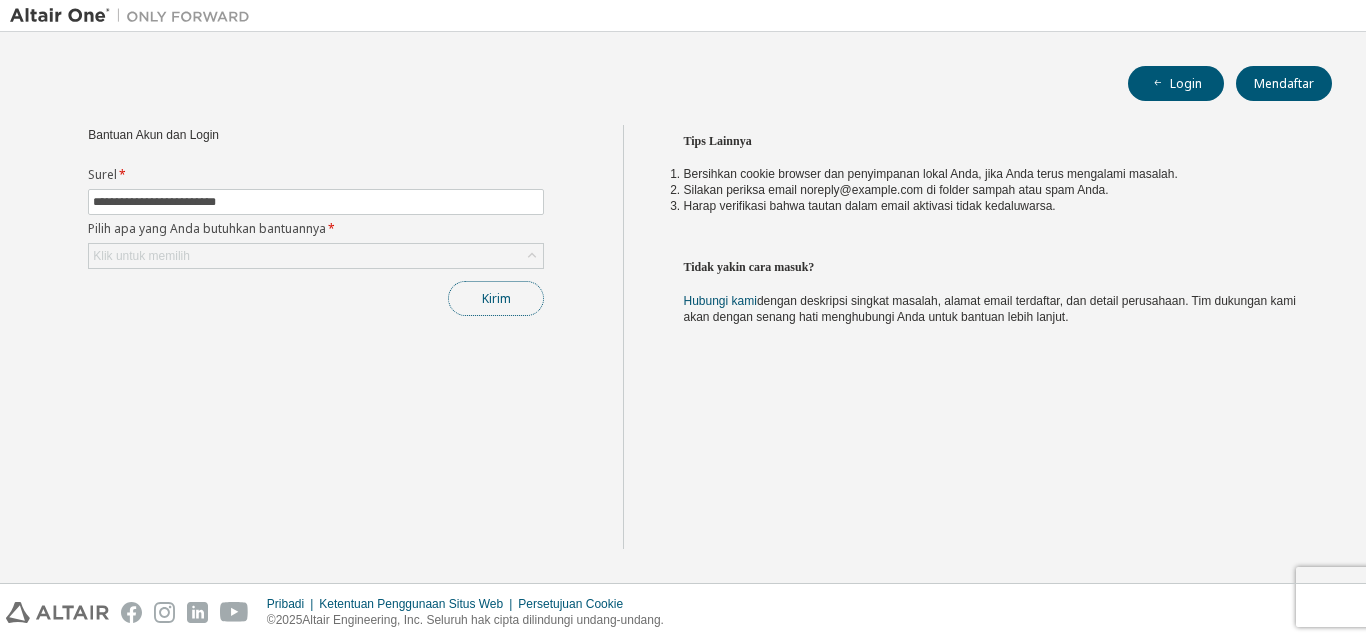 click on "Kirim" at bounding box center (496, 298) 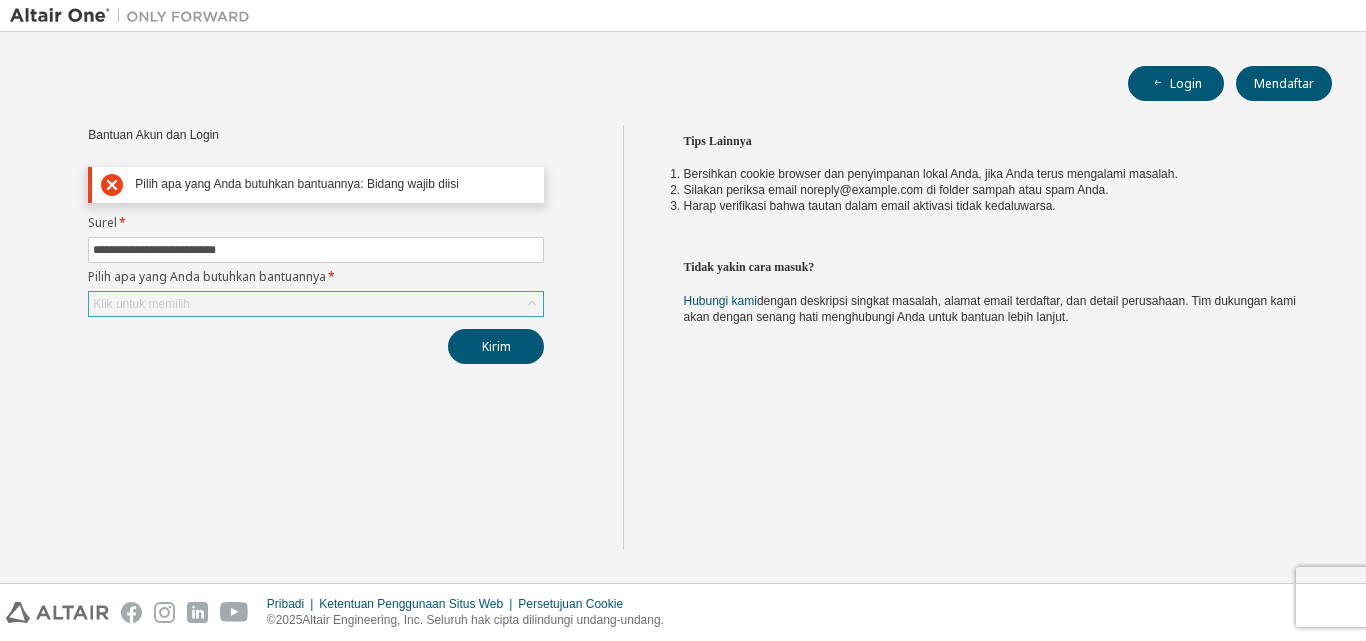 click on "Klik untuk memilih" at bounding box center [316, 304] 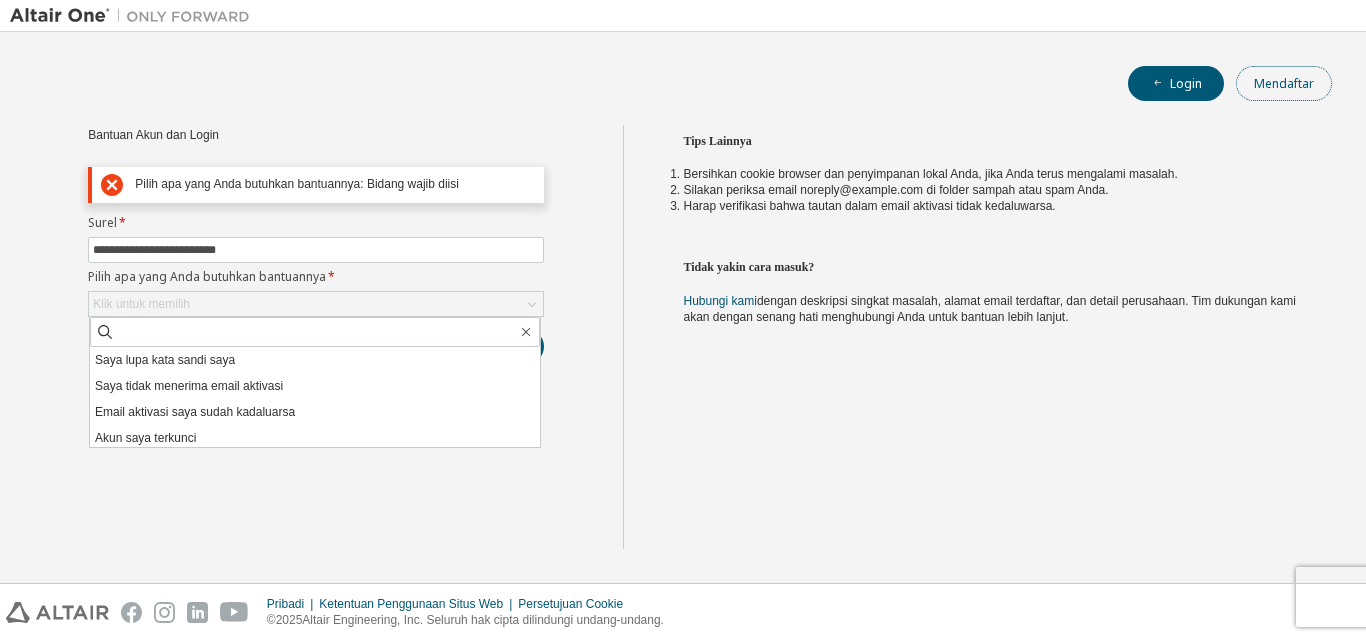 click on "Mendaftar" at bounding box center [1284, 83] 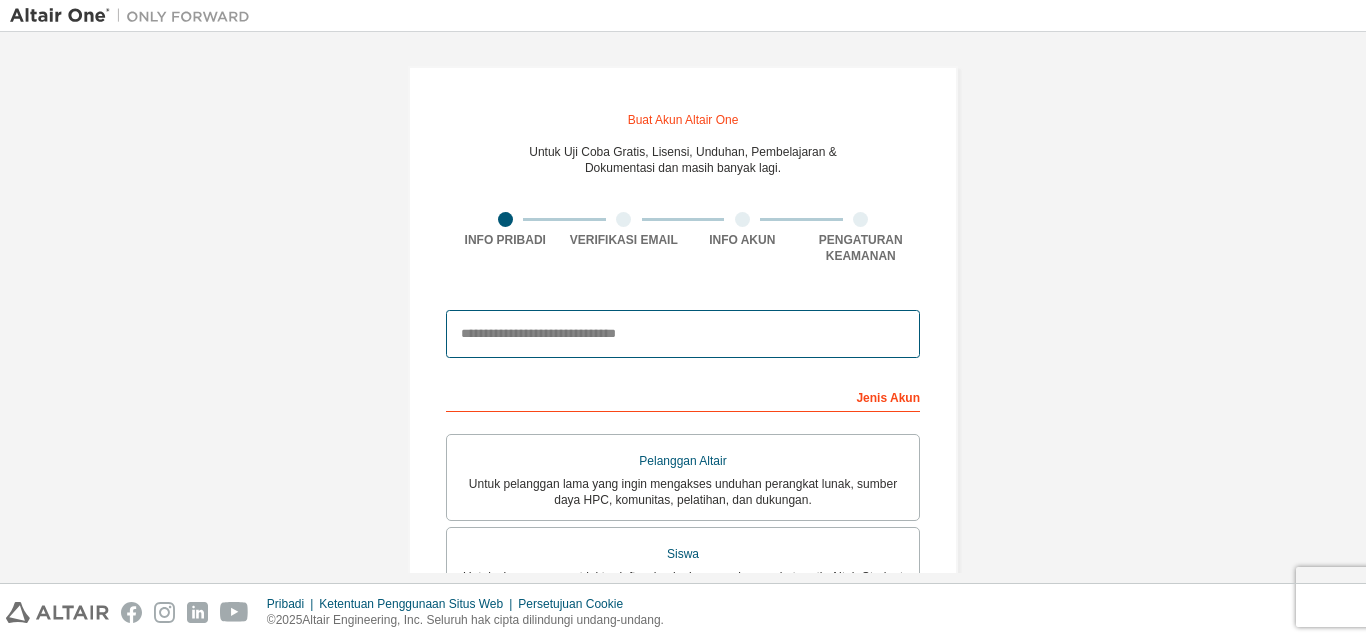 click at bounding box center [683, 334] 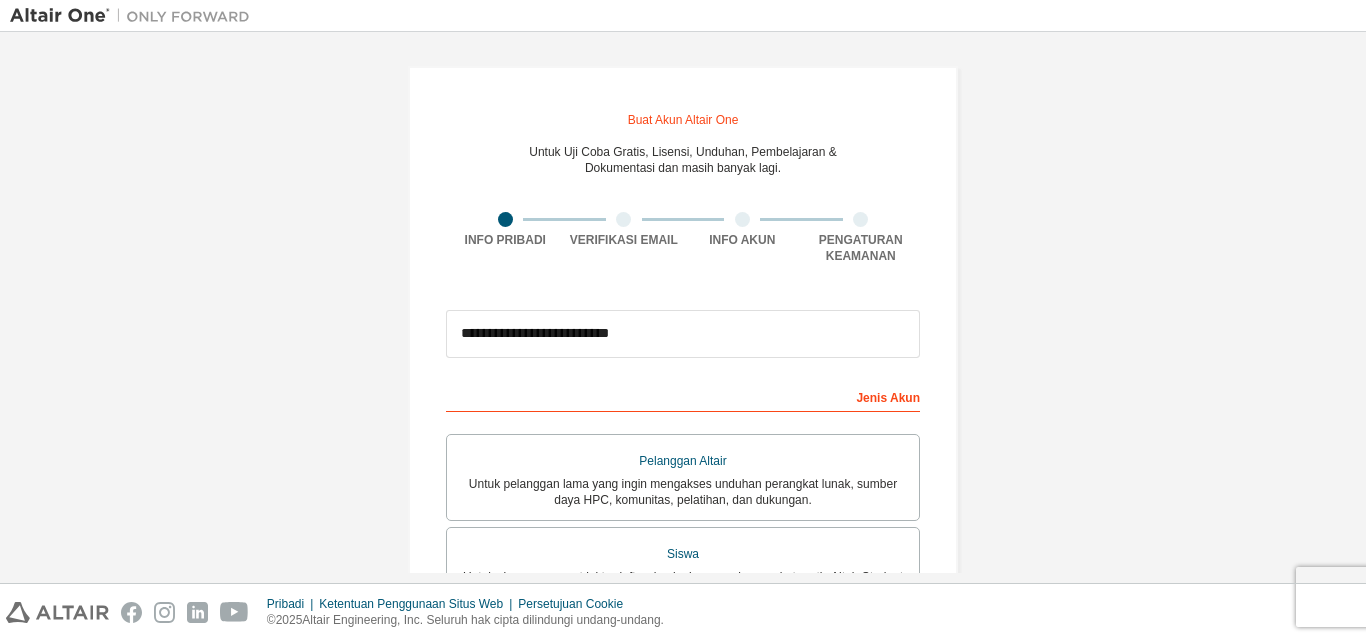 type on "**********" 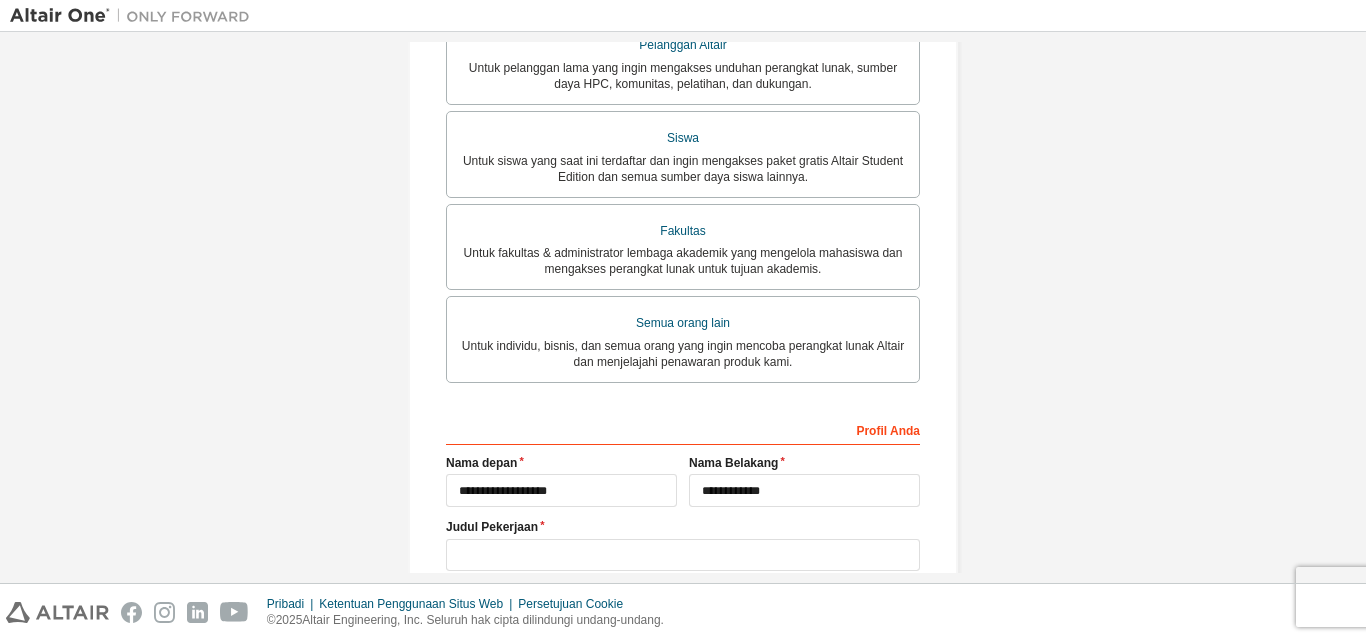scroll, scrollTop: 435, scrollLeft: 0, axis: vertical 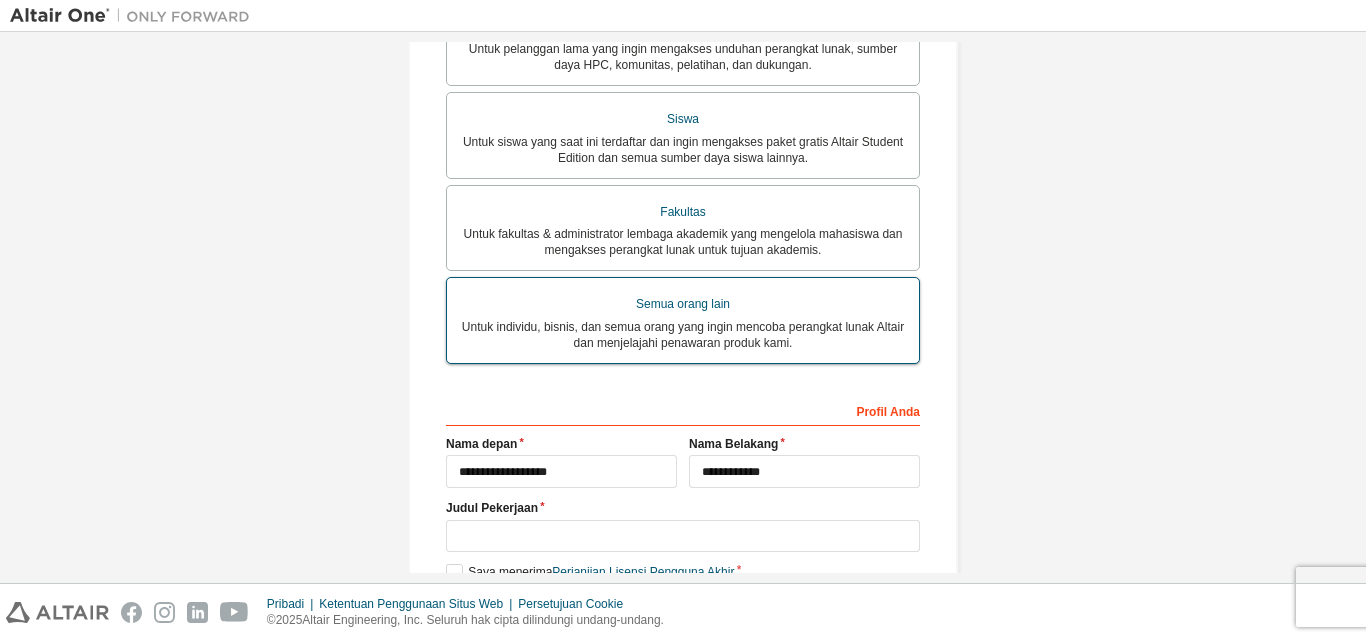 click on "Untuk individu, bisnis, dan semua orang yang ingin mencoba perangkat lunak Altair dan menjelajahi penawaran produk kami." at bounding box center [683, 335] 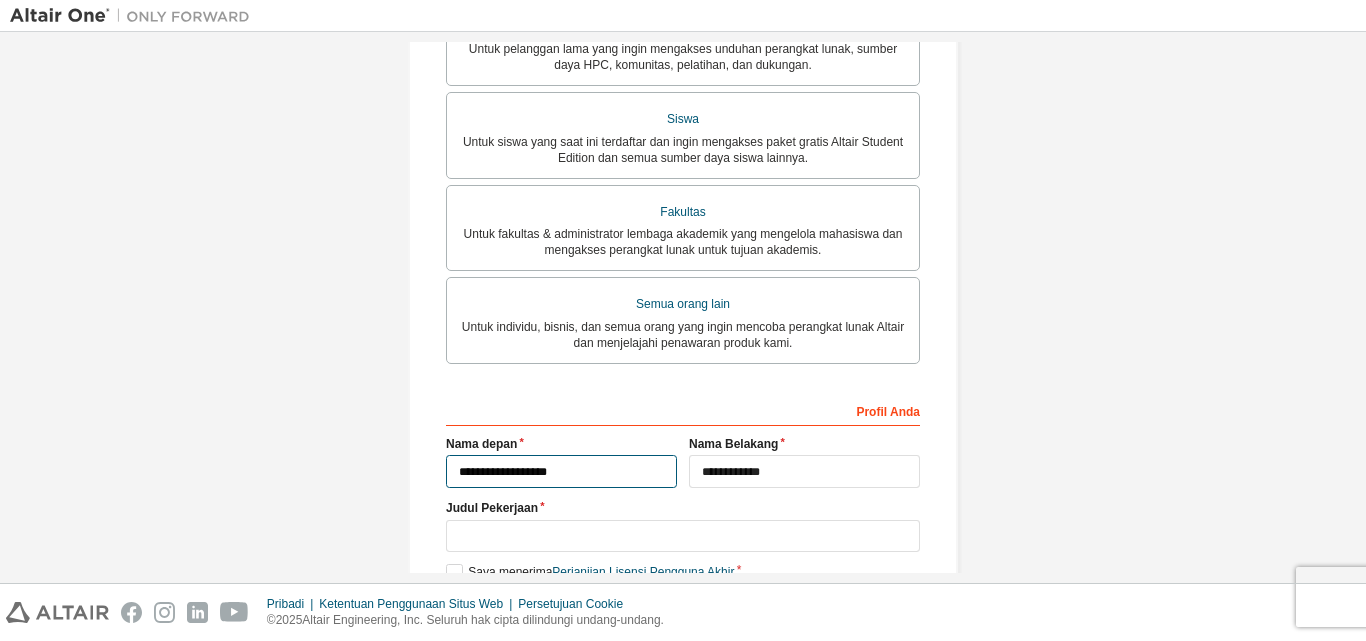 click on "**********" at bounding box center [561, 471] 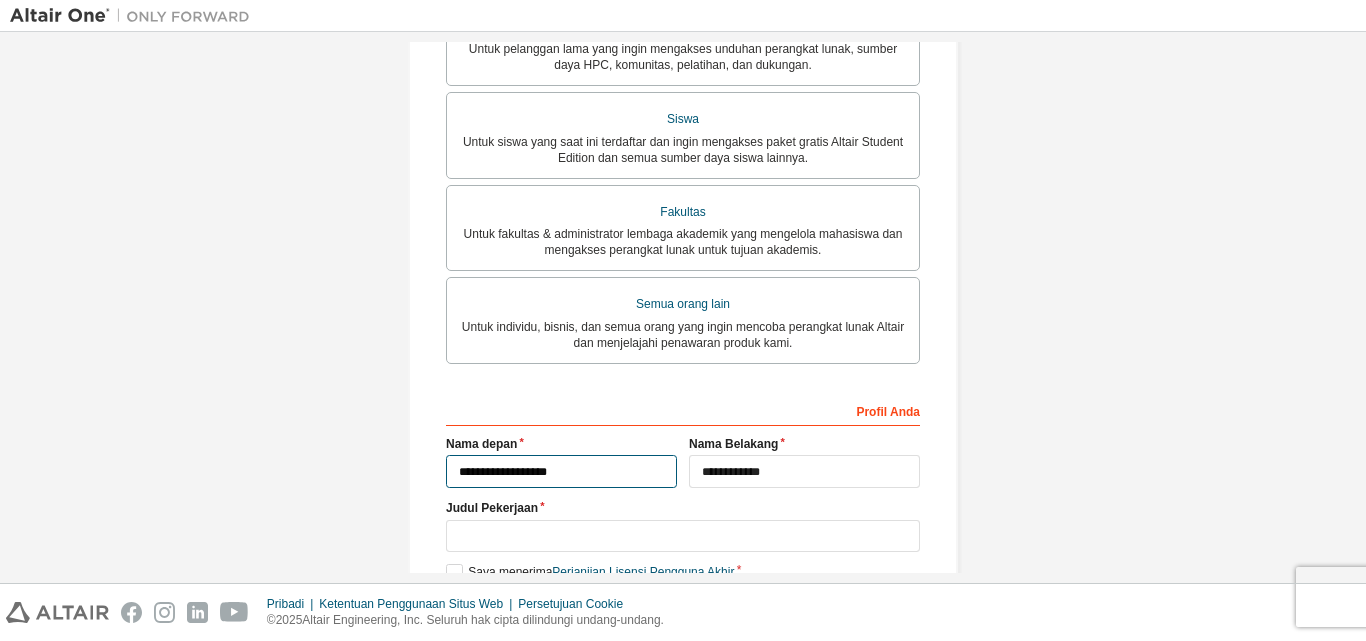 click on "**********" at bounding box center (561, 471) 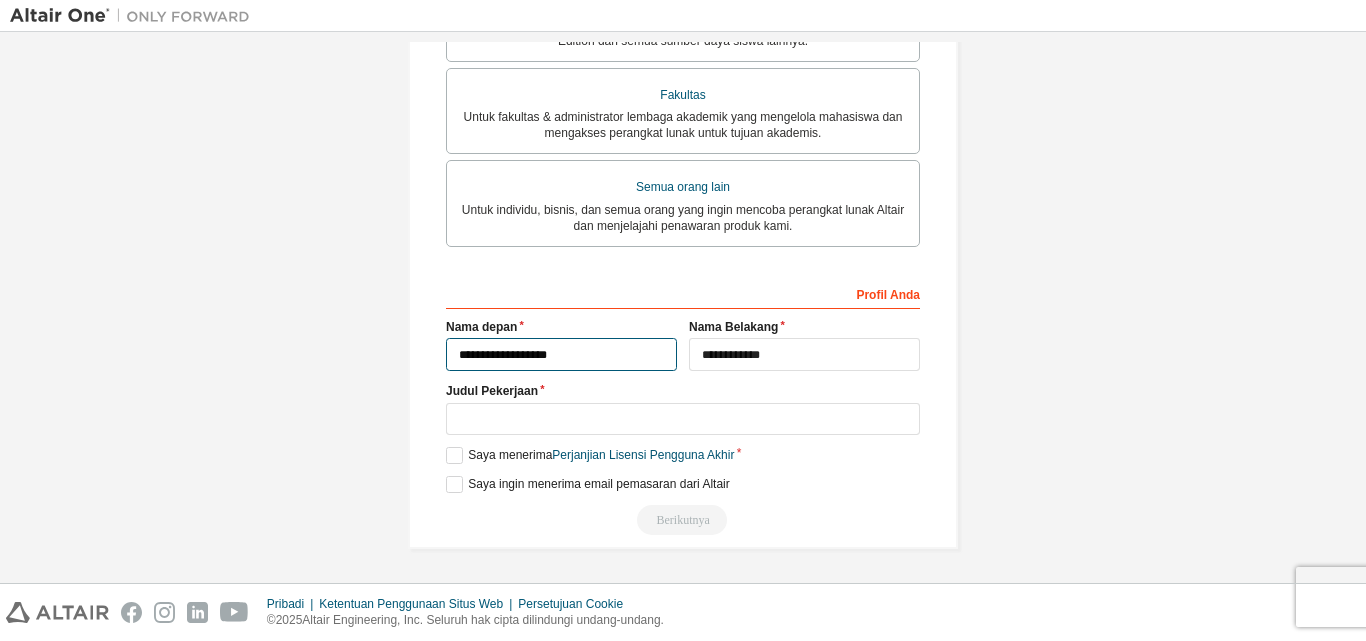click on "**********" at bounding box center [561, 354] 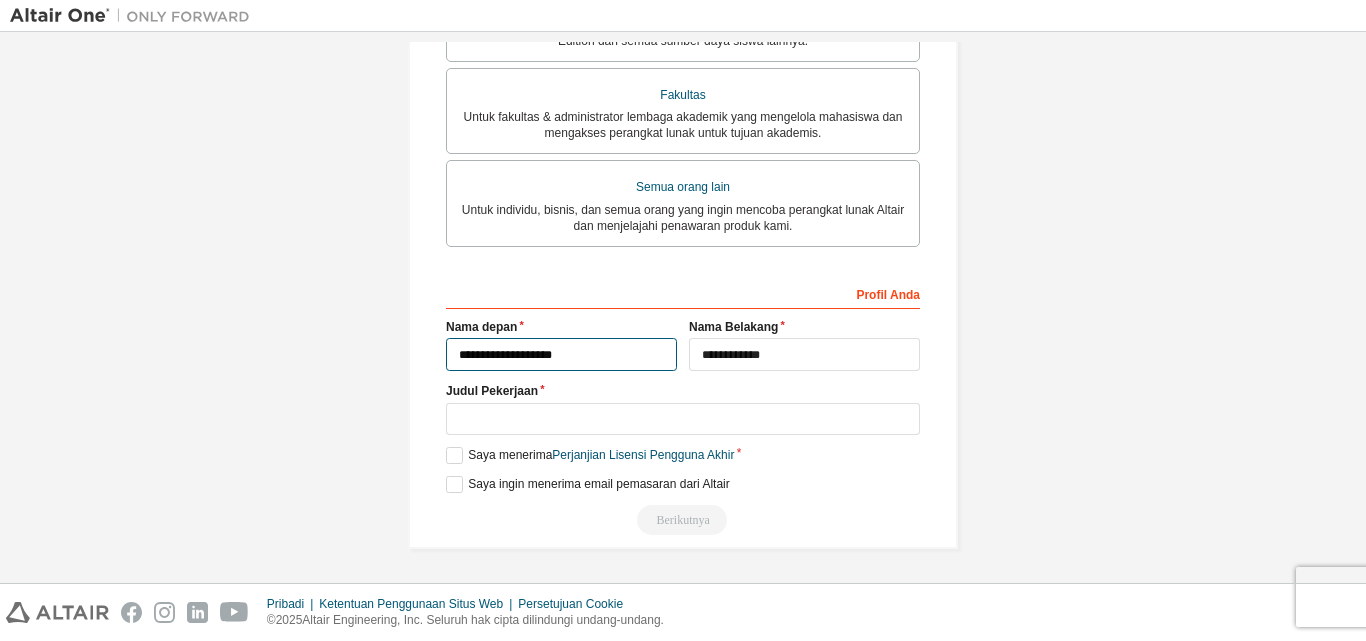 type on "**********" 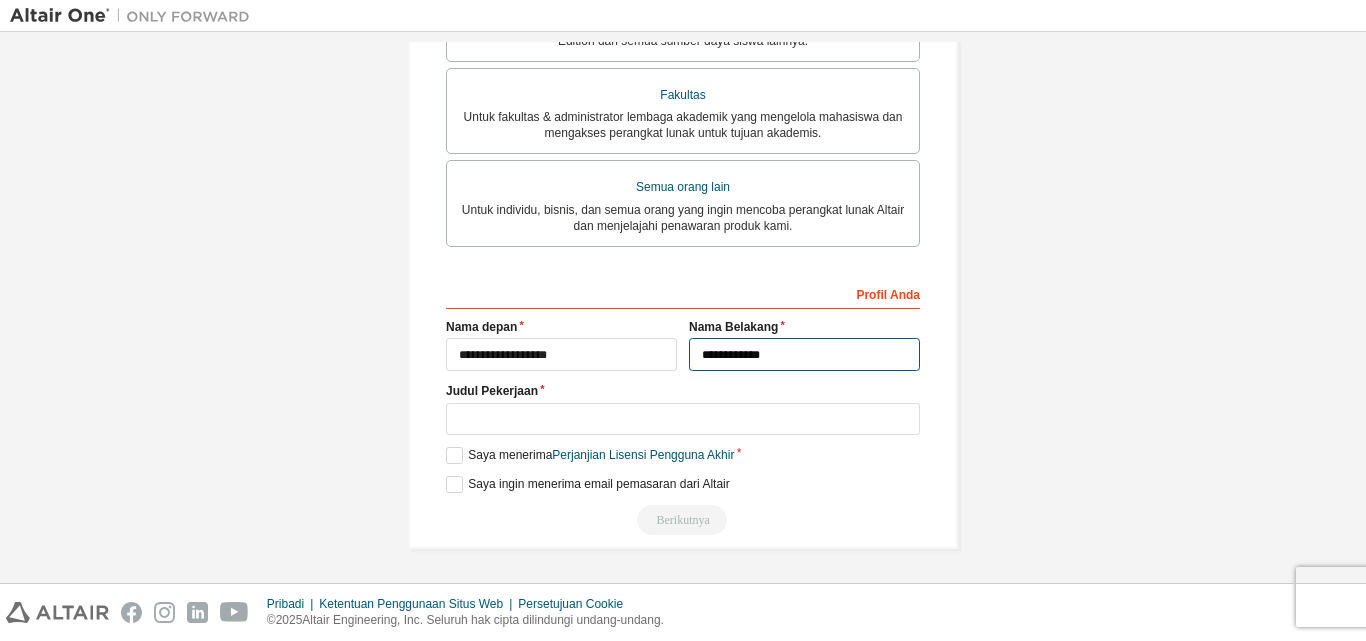 click on "**********" at bounding box center (804, 354) 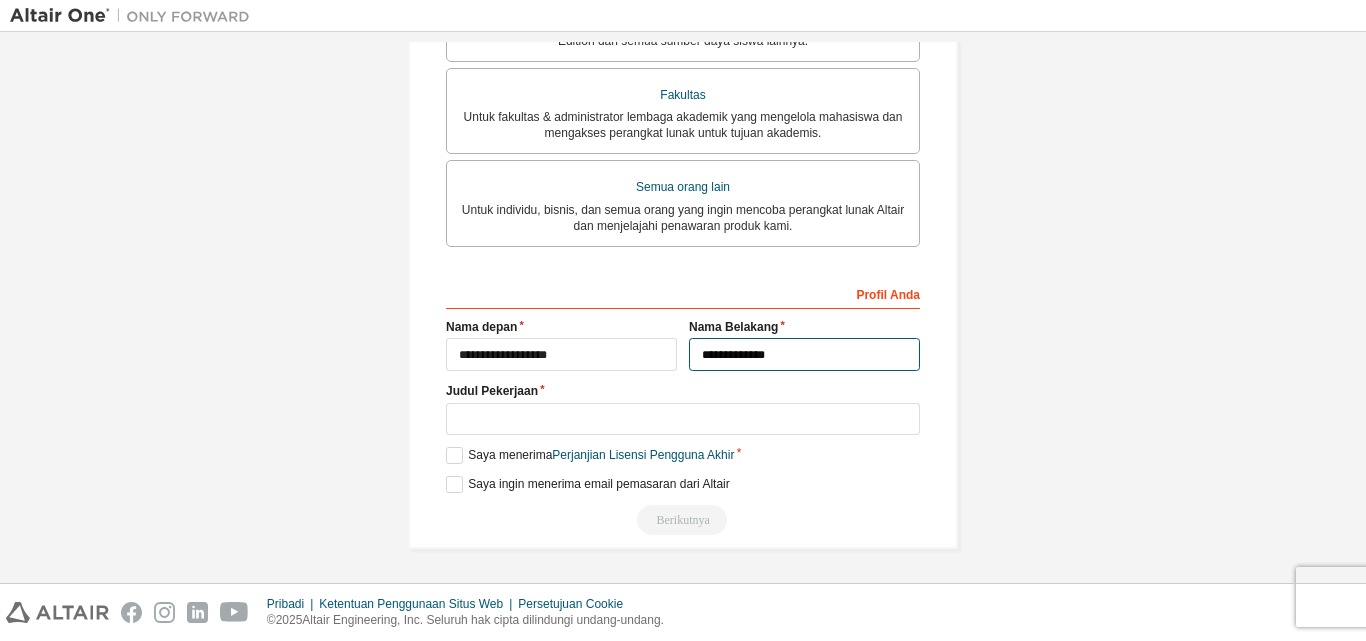 type on "**********" 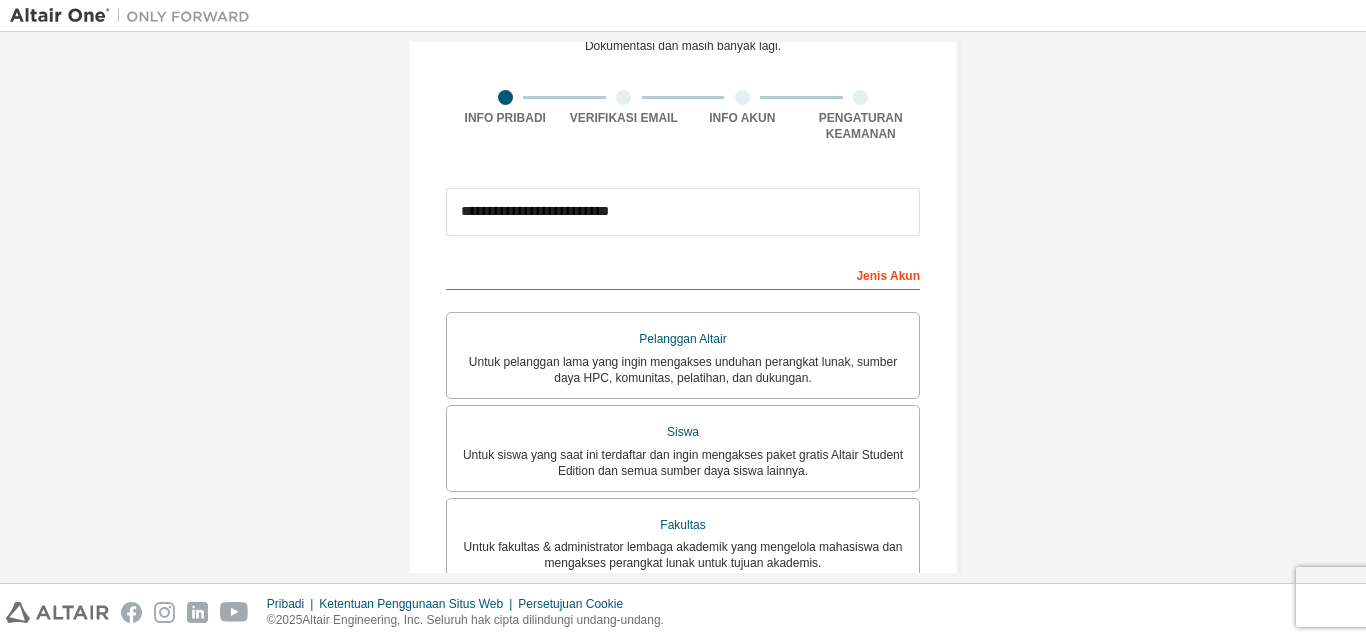 scroll, scrollTop: 78, scrollLeft: 0, axis: vertical 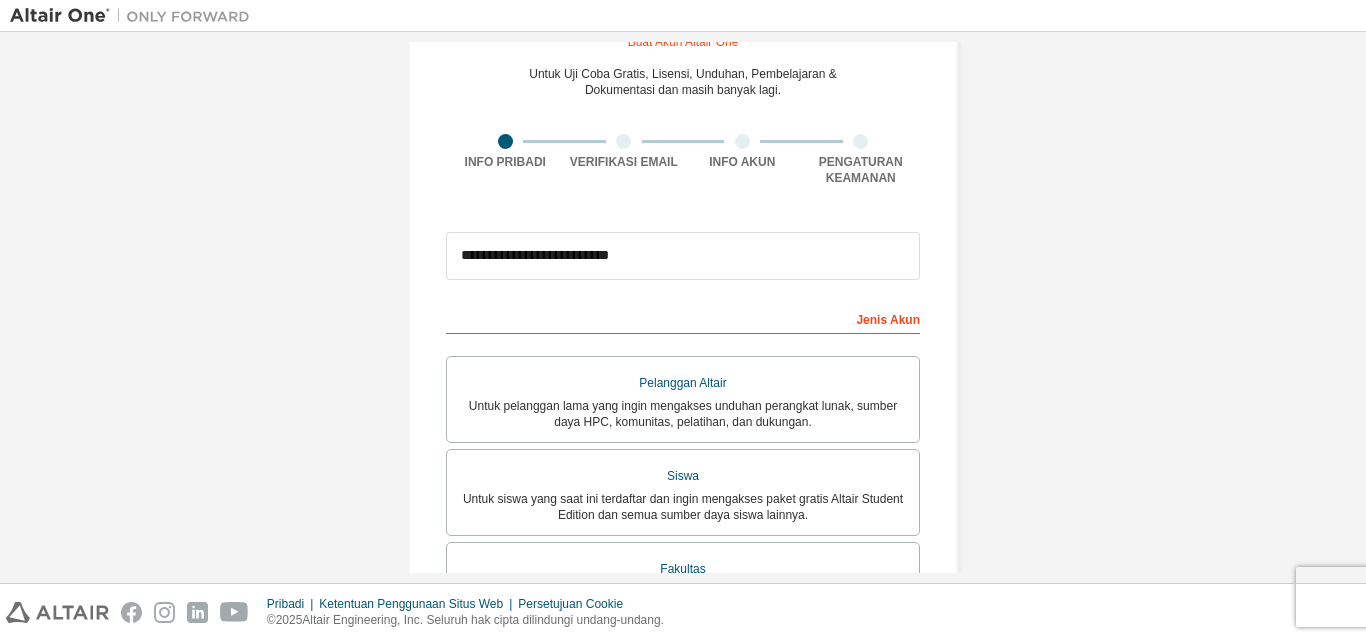 click on "**********" at bounding box center [683, 256] 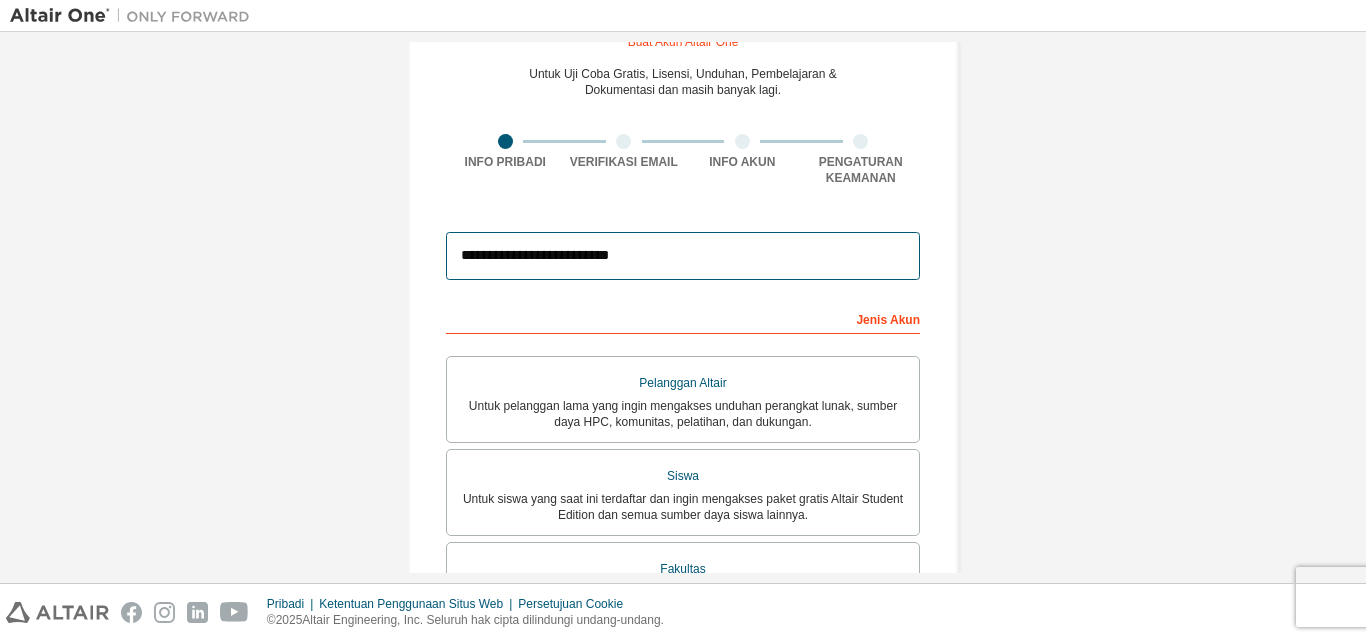 click on "**********" at bounding box center [683, 256] 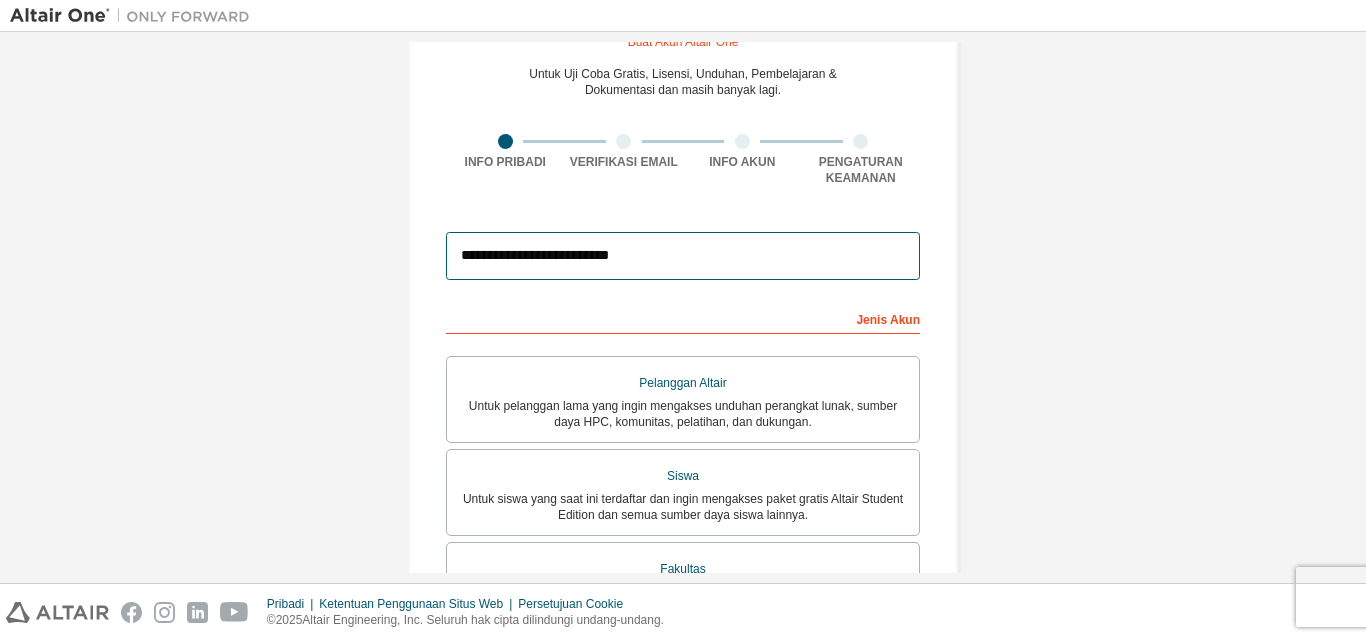 click on "**********" at bounding box center (683, 256) 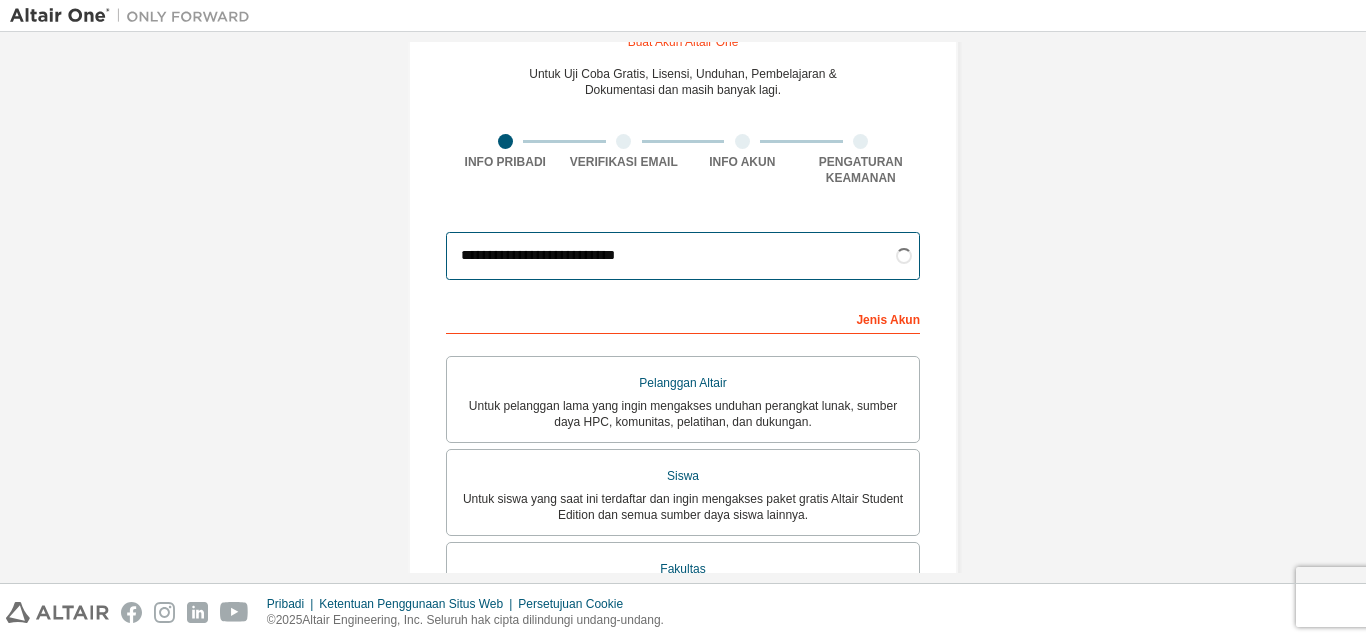 type on "**********" 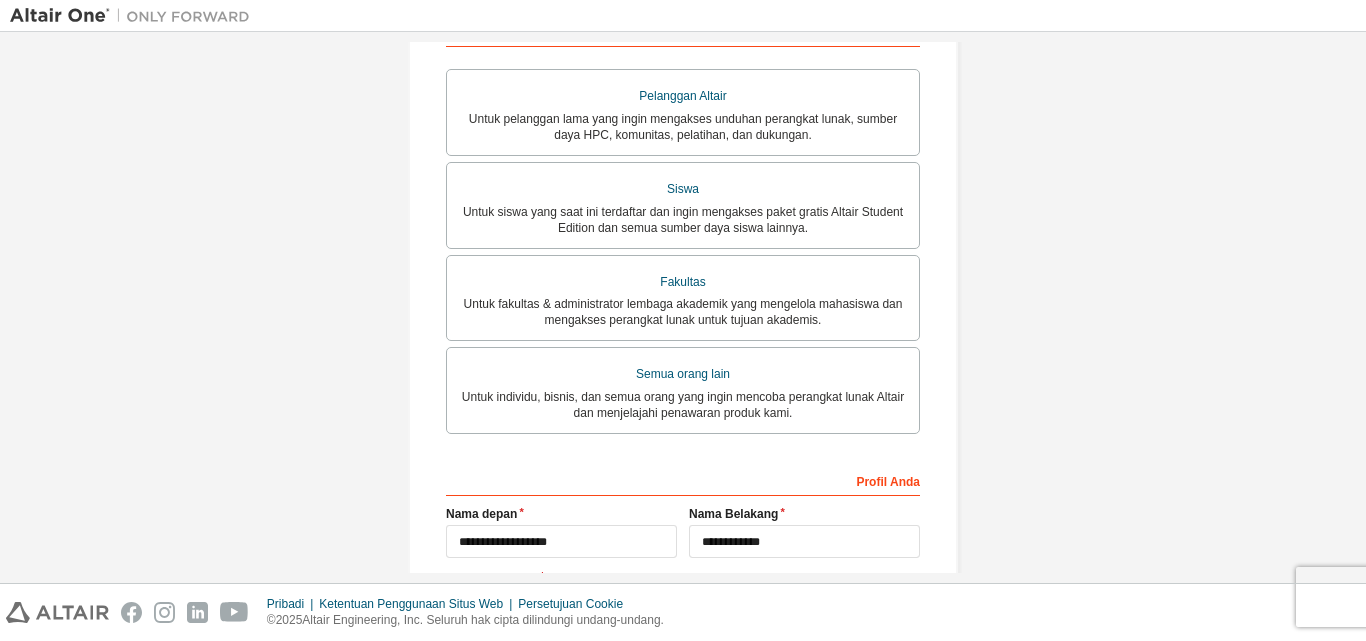 scroll, scrollTop: 563, scrollLeft: 0, axis: vertical 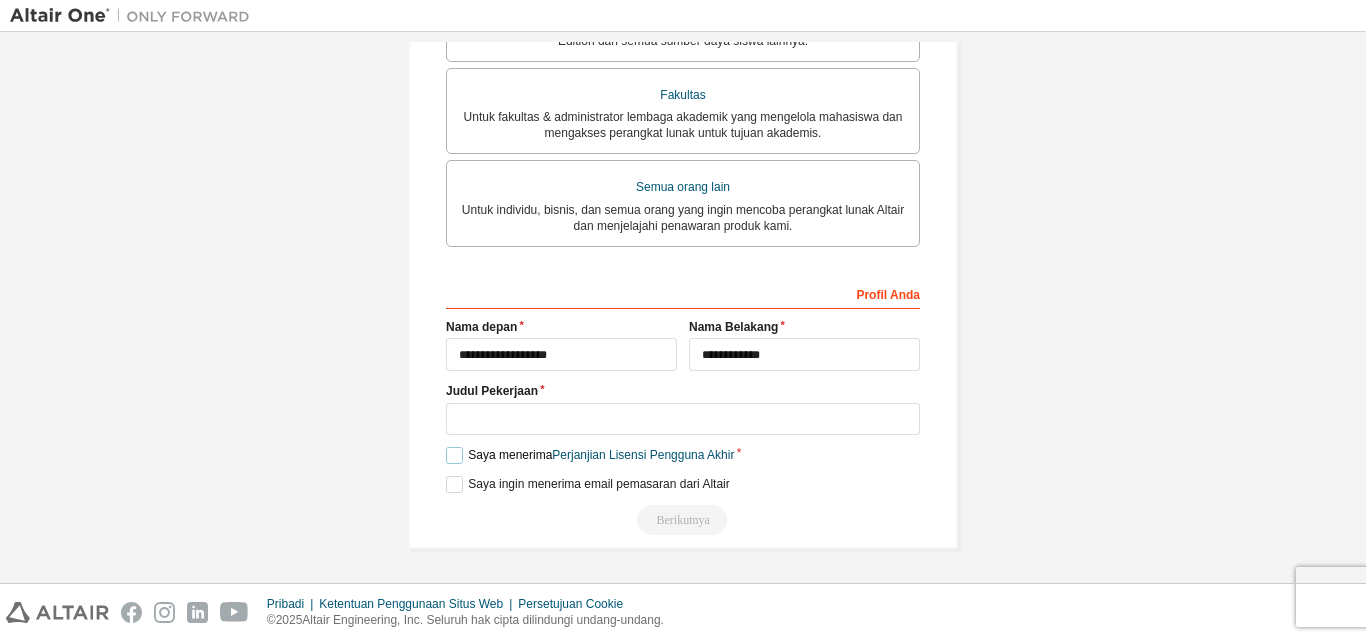 click on "Saya menerima  Perjanjian Lisensi Pengguna Akhir" at bounding box center (590, 455) 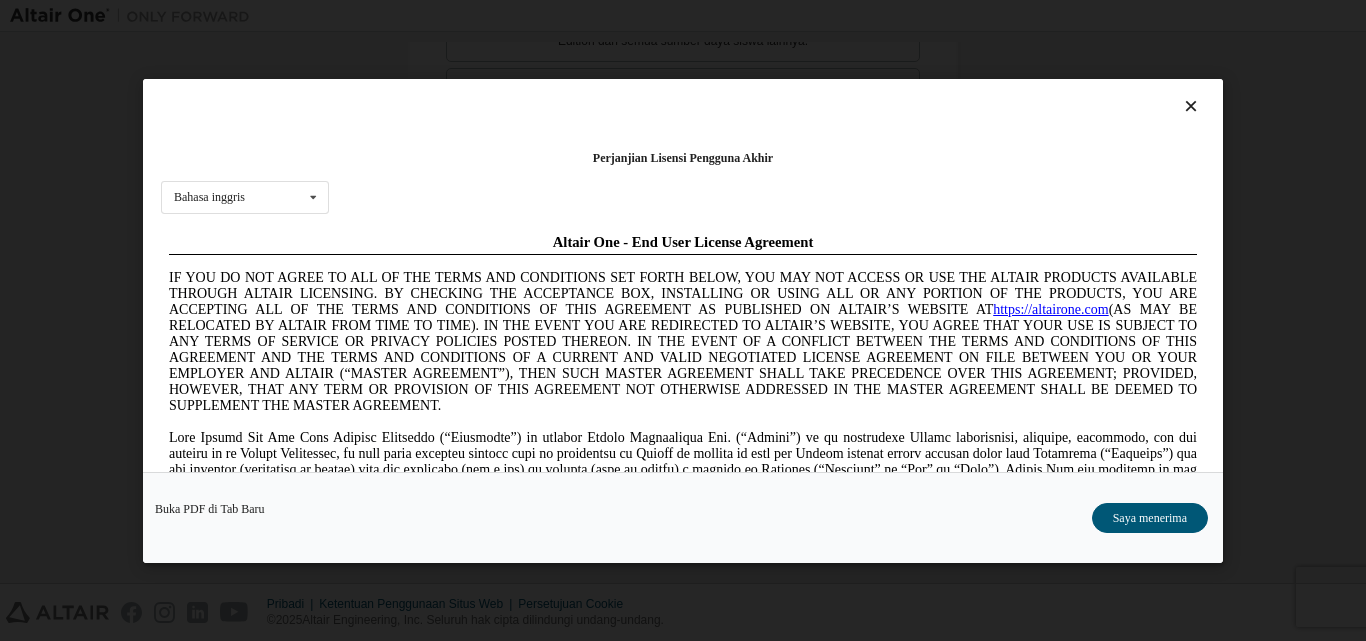 scroll, scrollTop: 0, scrollLeft: 0, axis: both 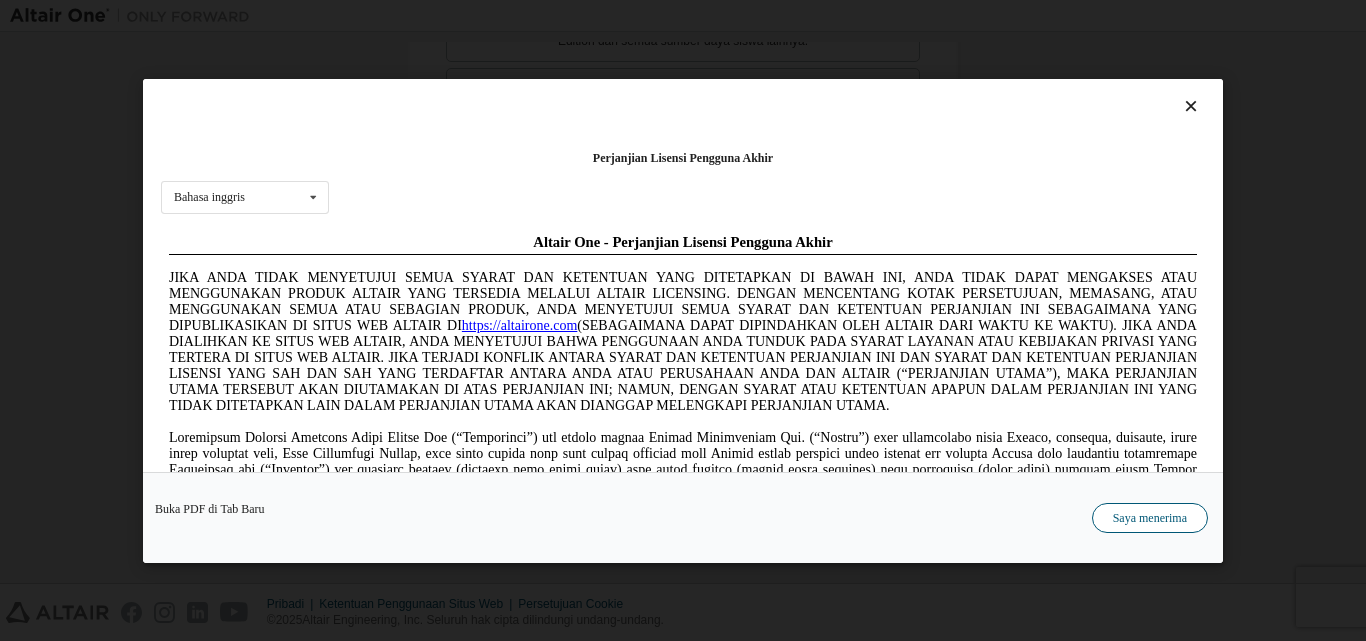 click on "Saya menerima" at bounding box center [1150, 517] 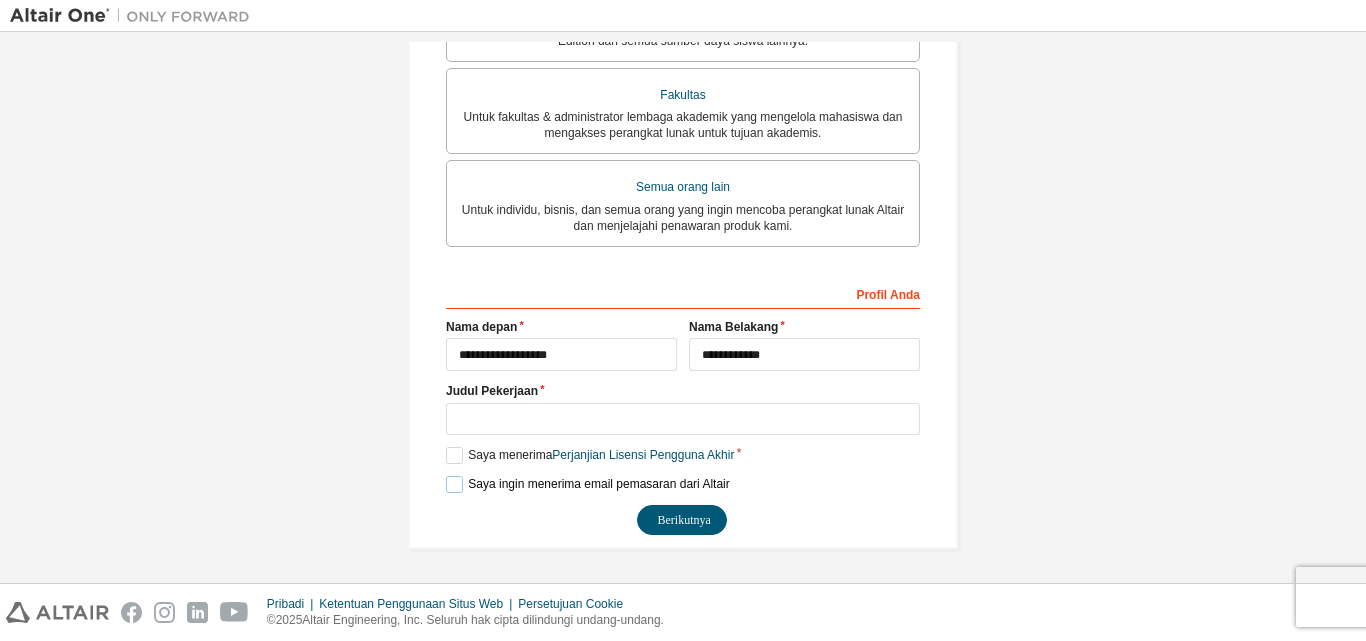 click on "Saya ingin menerima email pemasaran dari Altair" at bounding box center (588, 484) 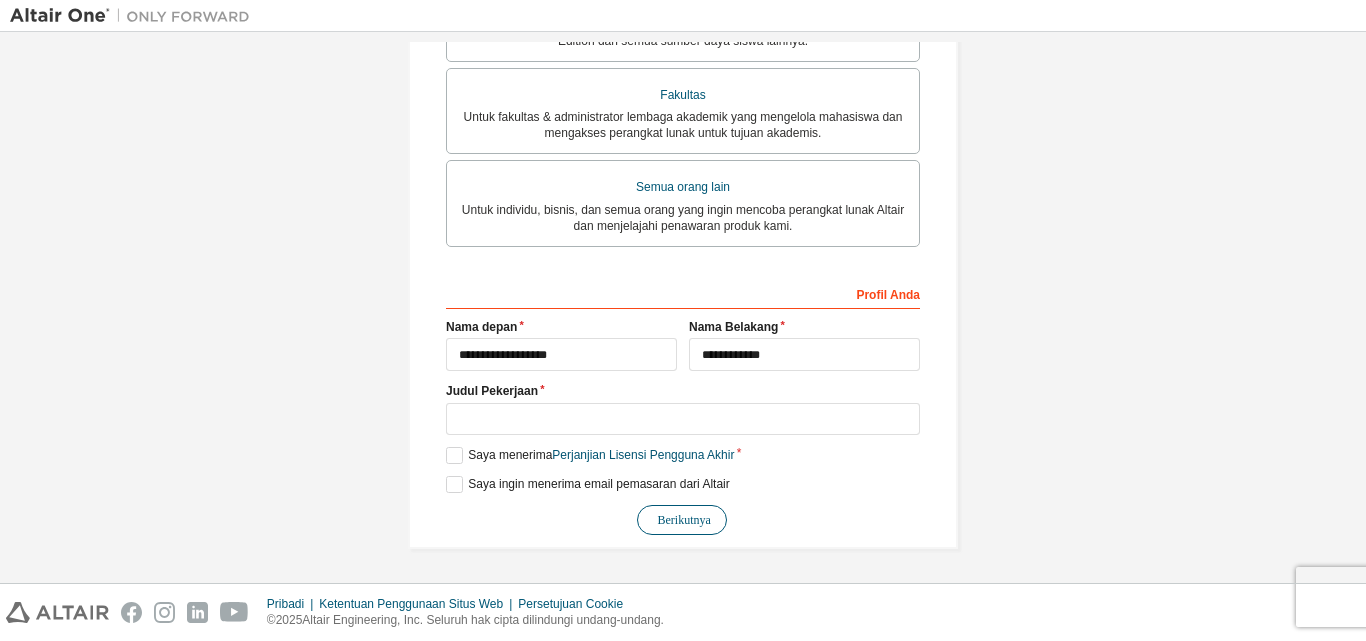 click on "Berikutnya" at bounding box center (682, 520) 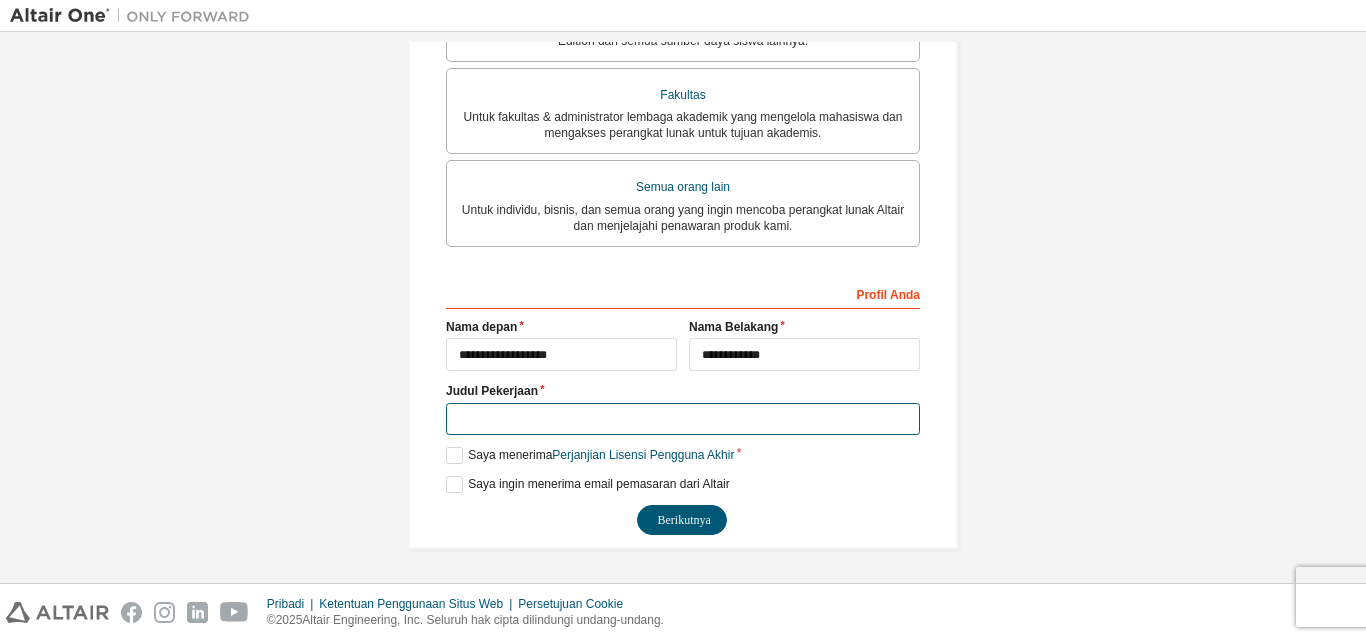 click at bounding box center (683, 419) 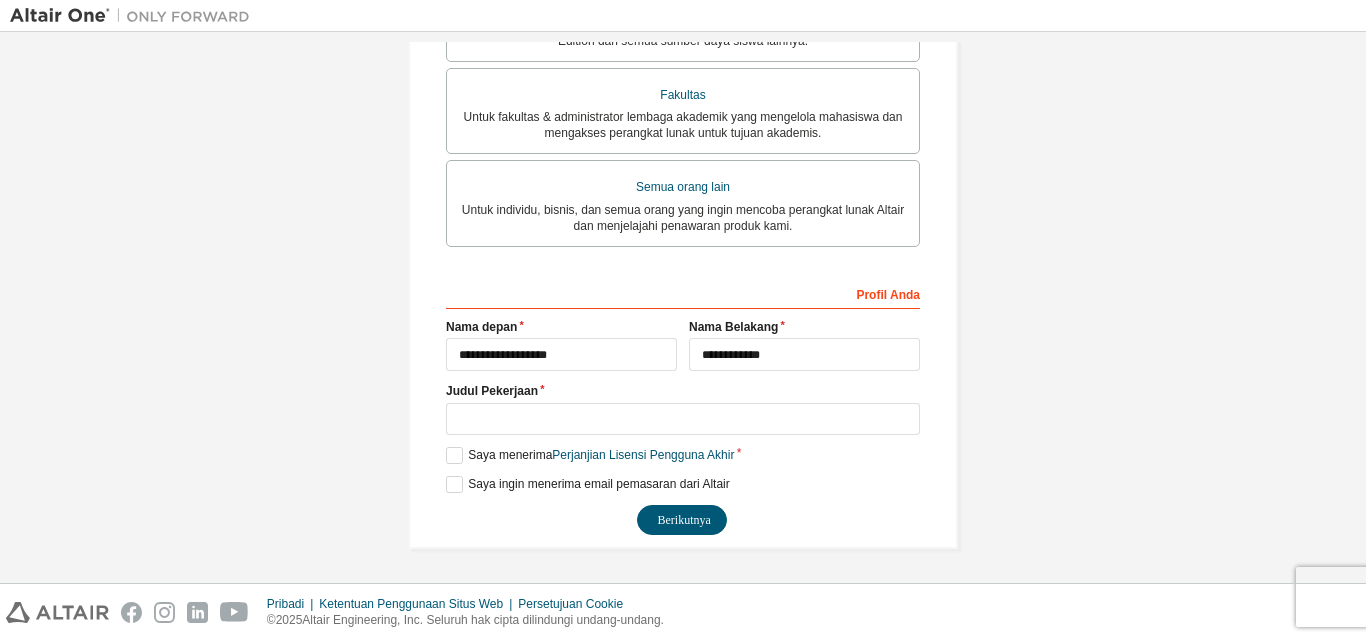 click on "**********" at bounding box center (683, 406) 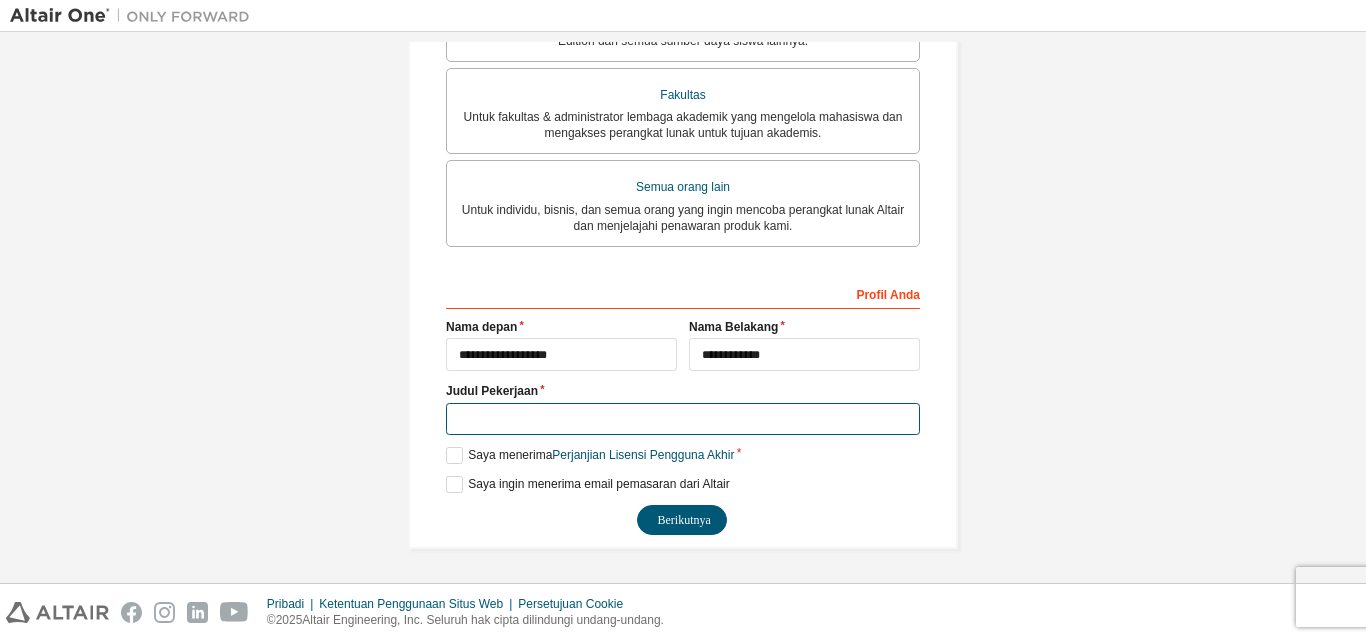 click at bounding box center [683, 419] 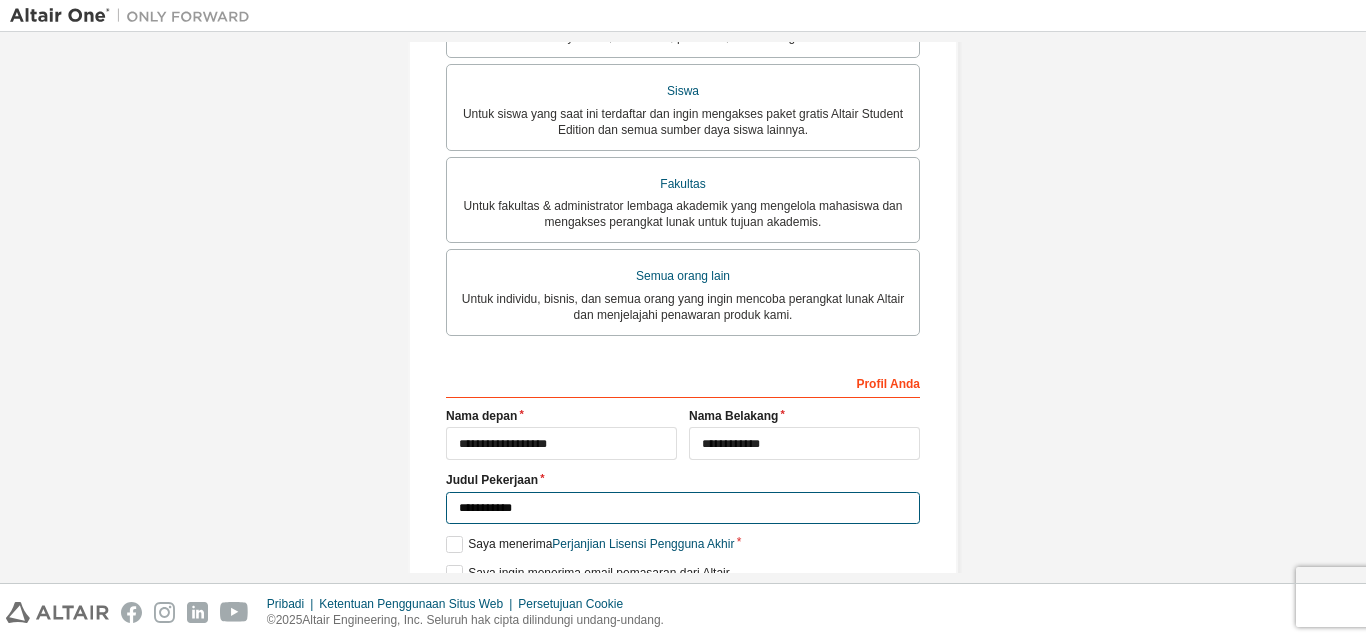 scroll, scrollTop: 563, scrollLeft: 0, axis: vertical 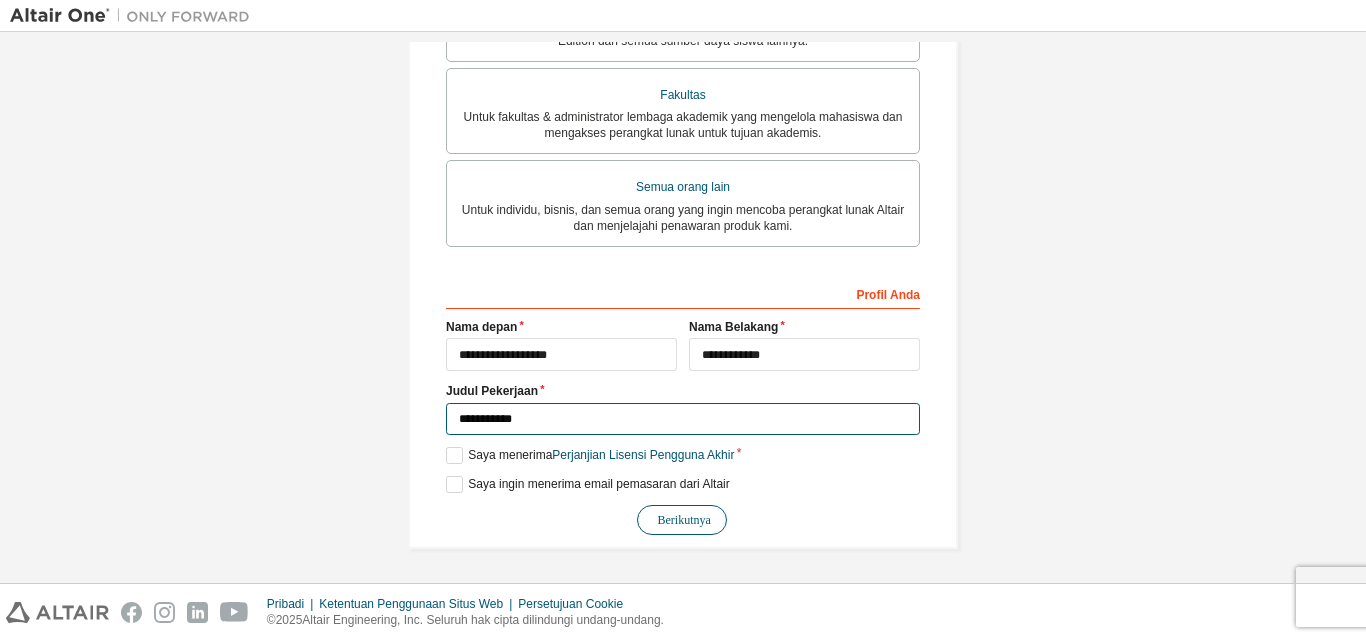 type on "**********" 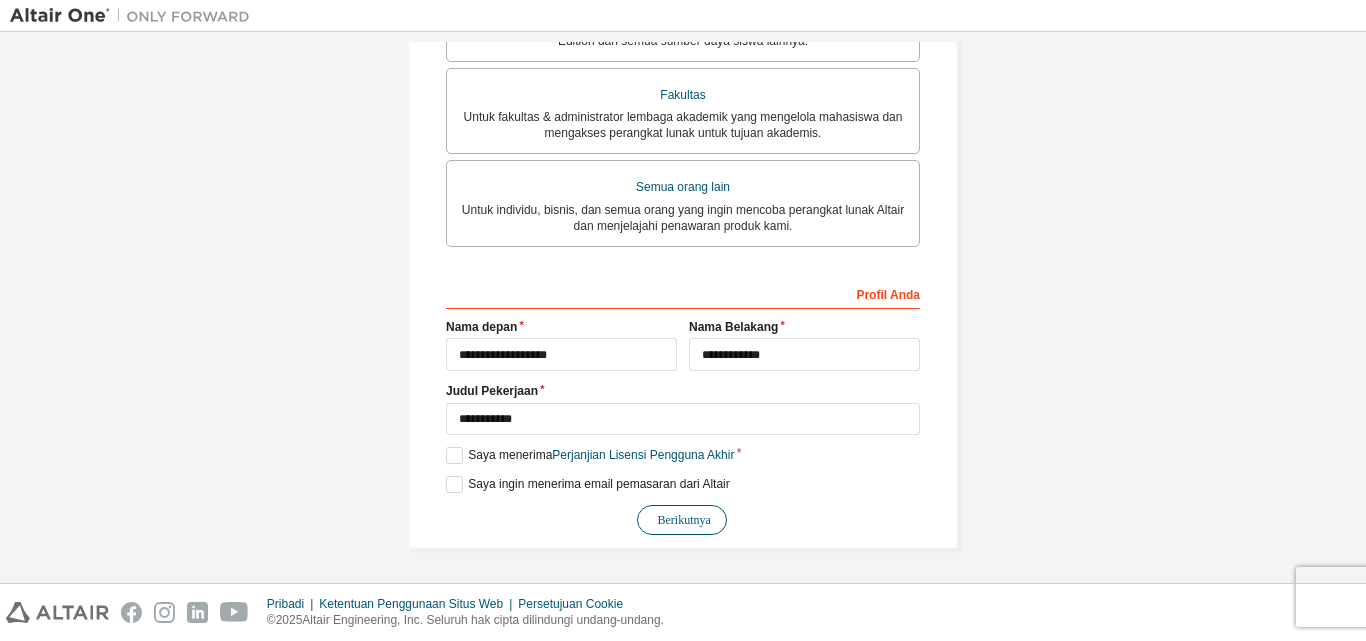 click on "Berikutnya" at bounding box center [684, 520] 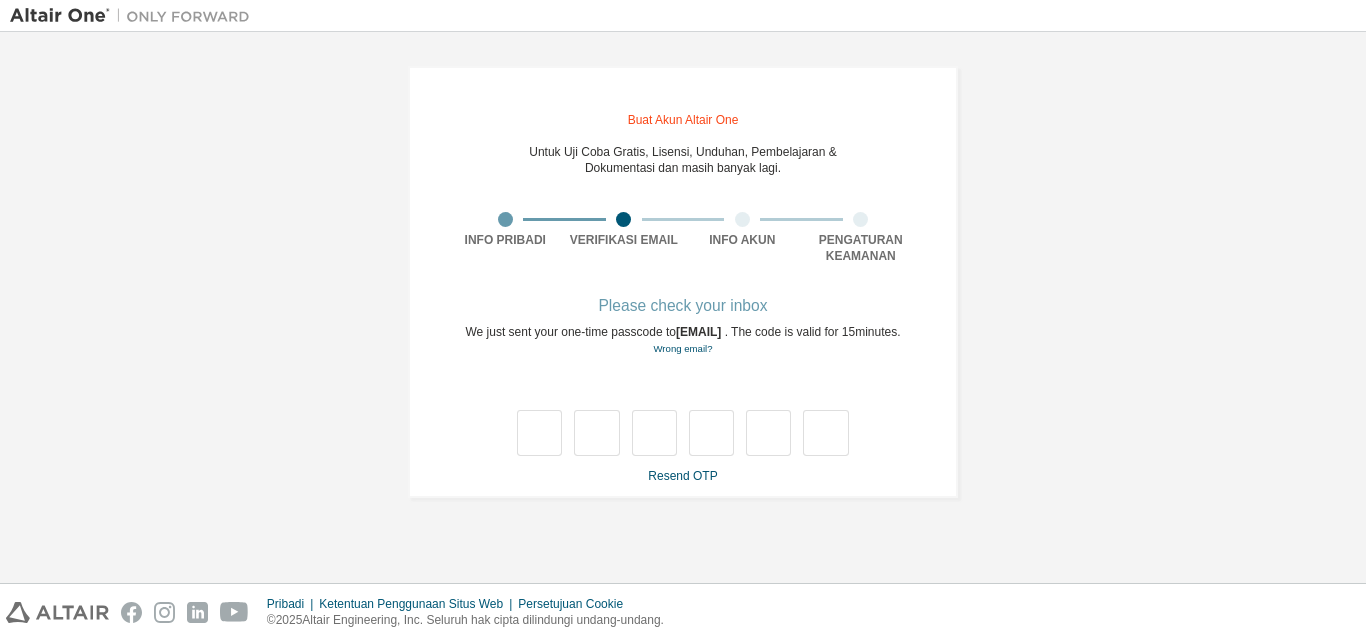 scroll, scrollTop: 0, scrollLeft: 0, axis: both 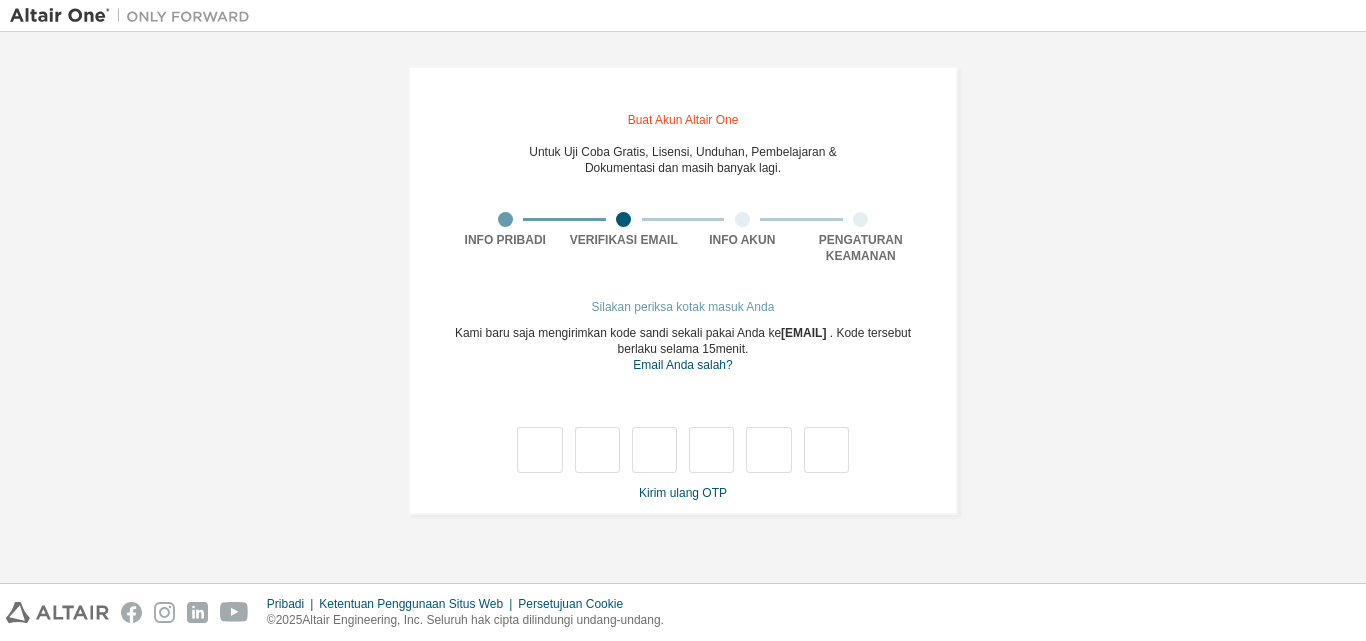 type on "*" 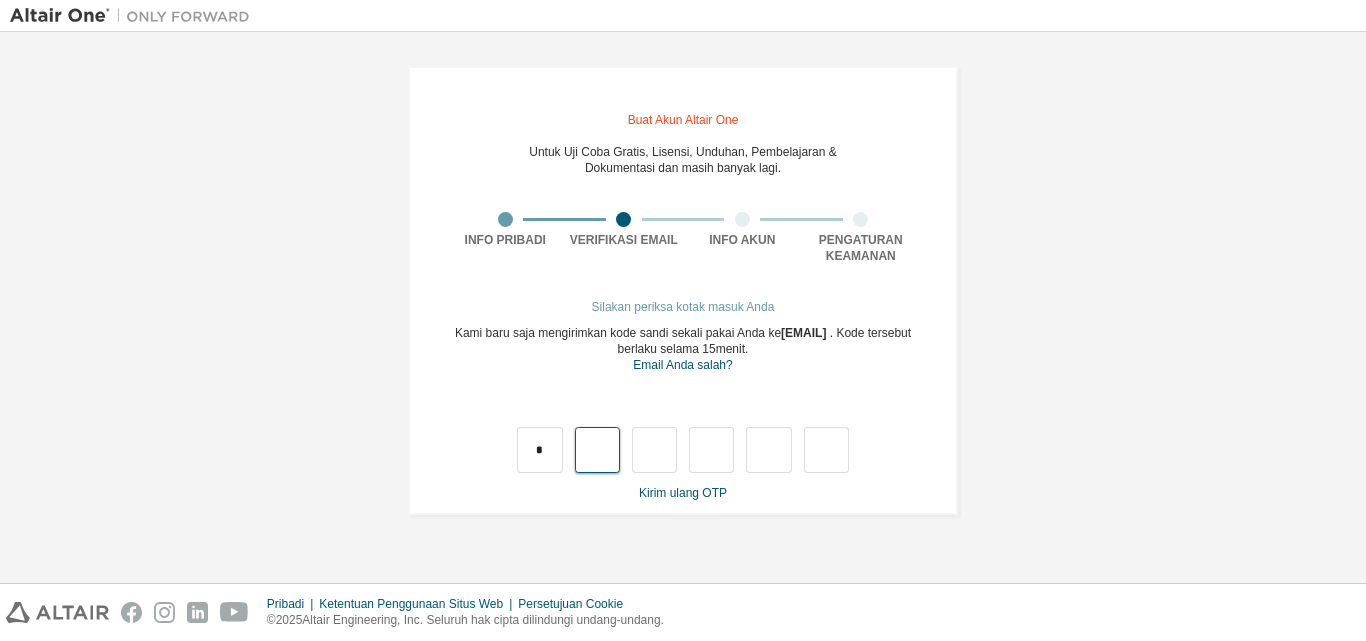 type on "*" 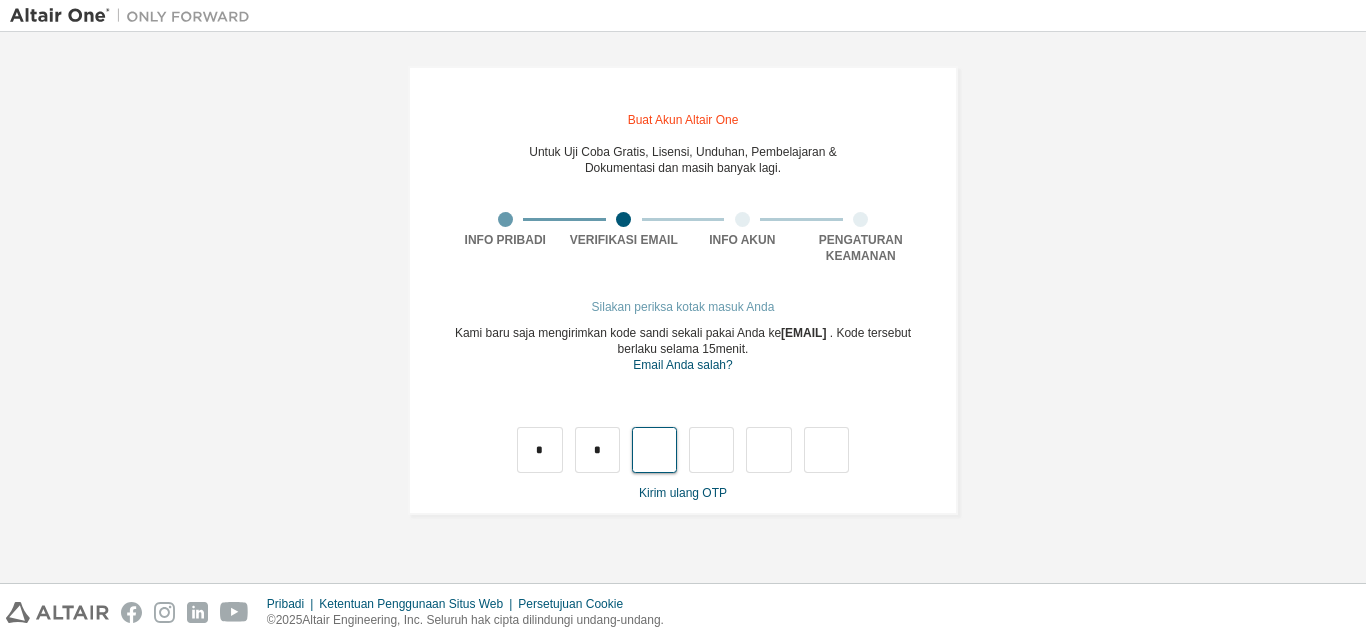 type on "*" 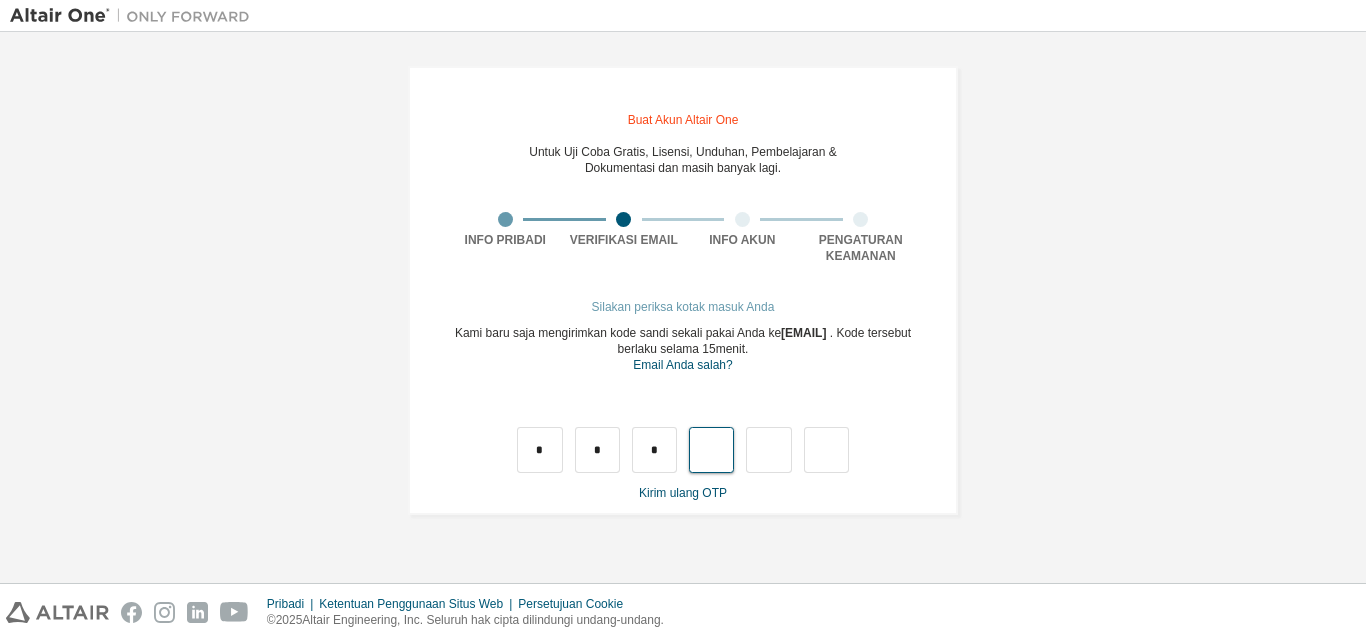 type on "*" 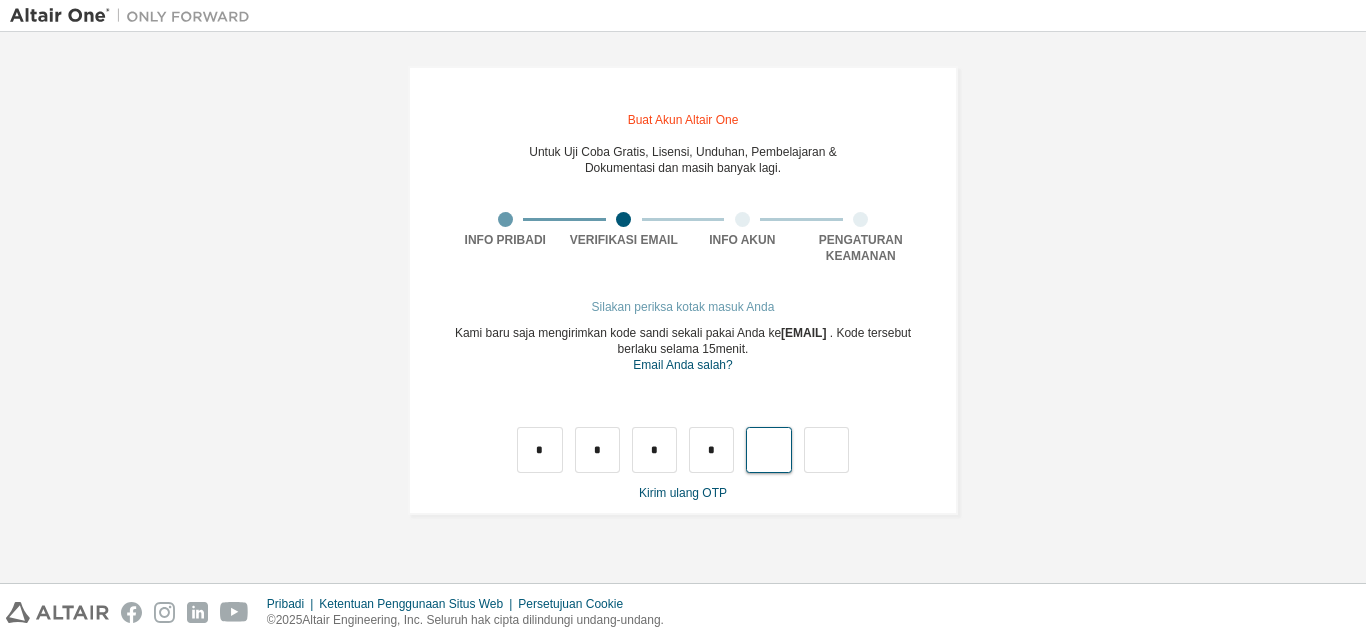 type on "*" 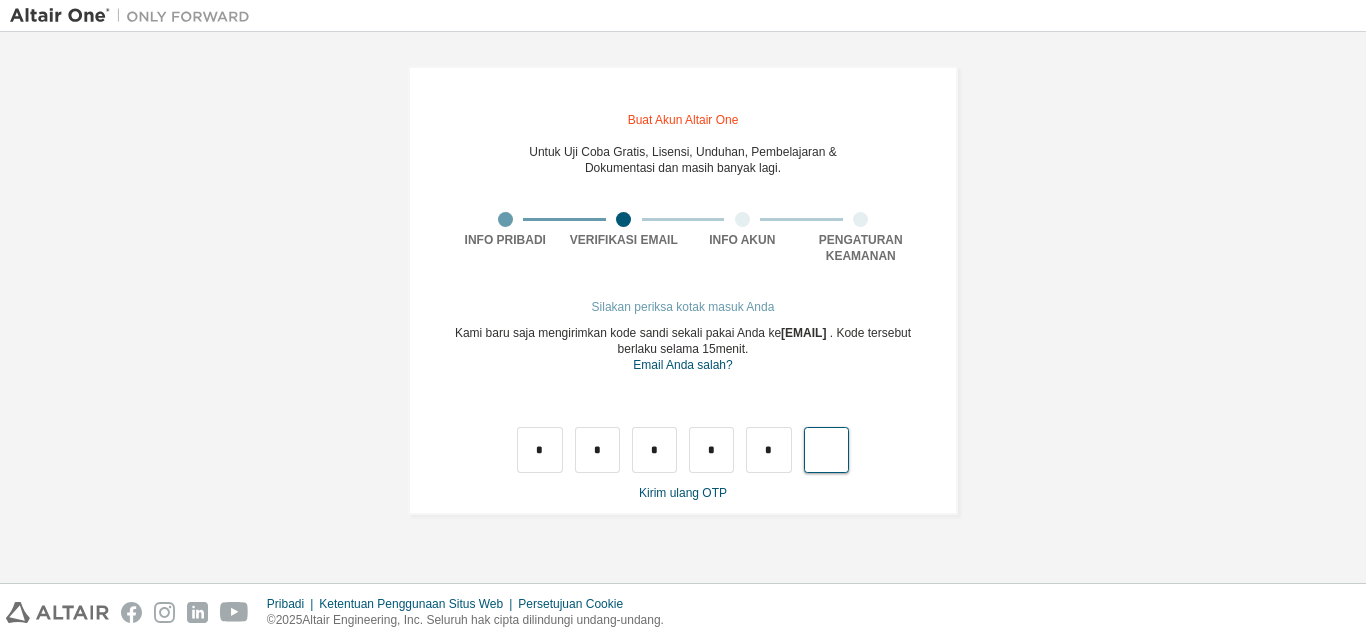 type on "*" 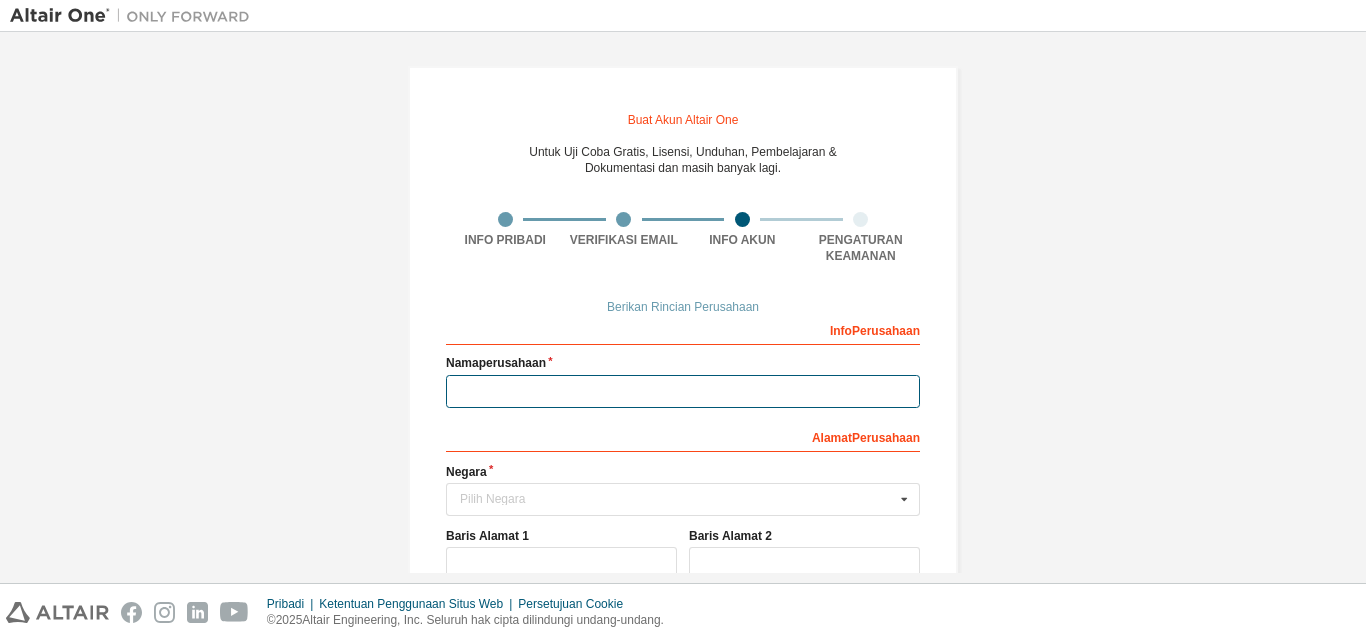 click at bounding box center (683, 391) 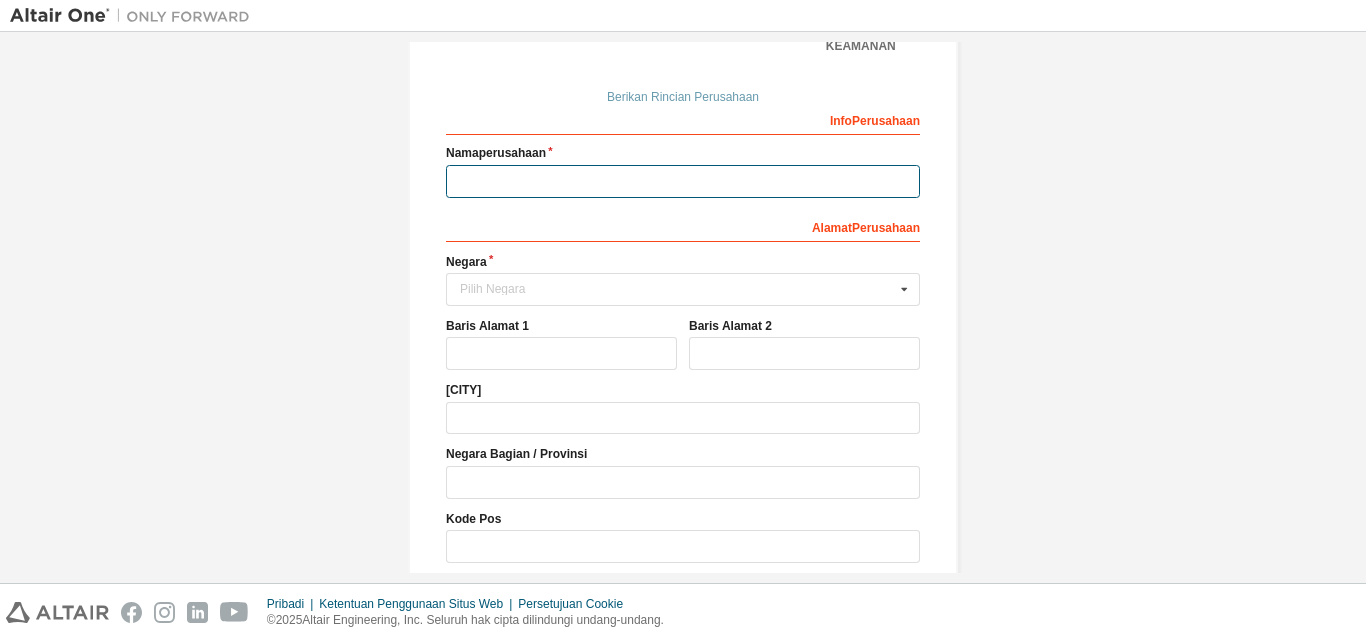 scroll, scrollTop: 61, scrollLeft: 0, axis: vertical 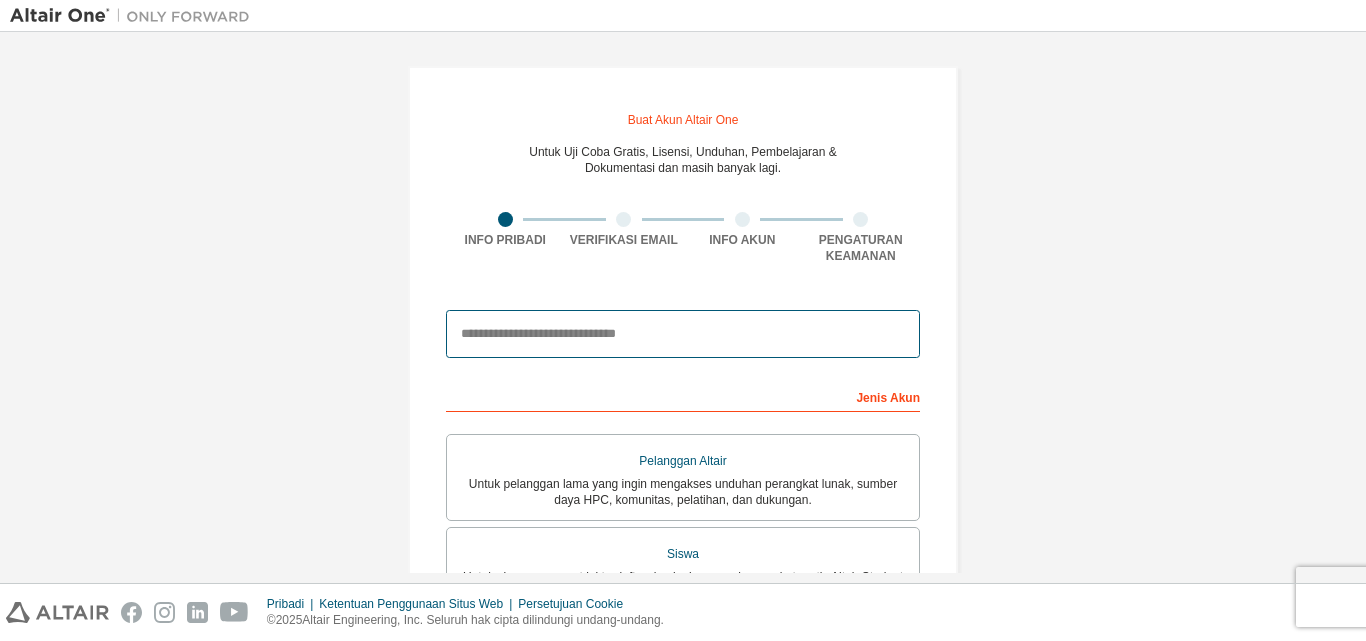 click at bounding box center (683, 334) 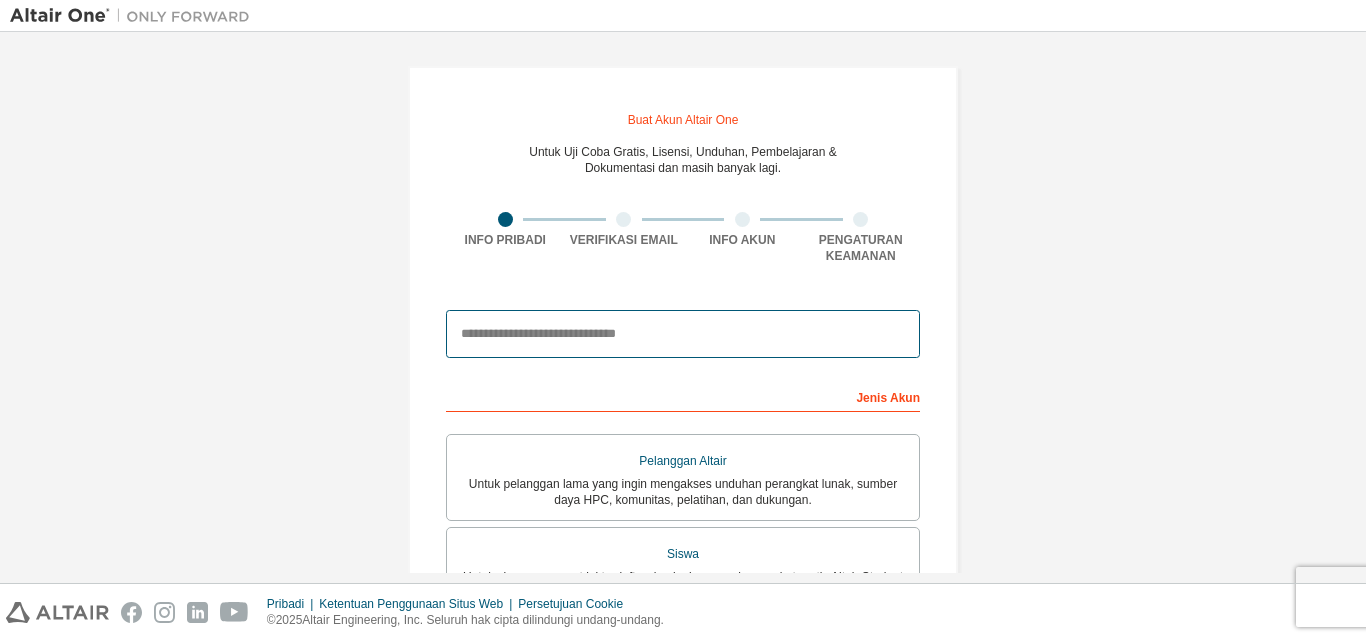 type on "**********" 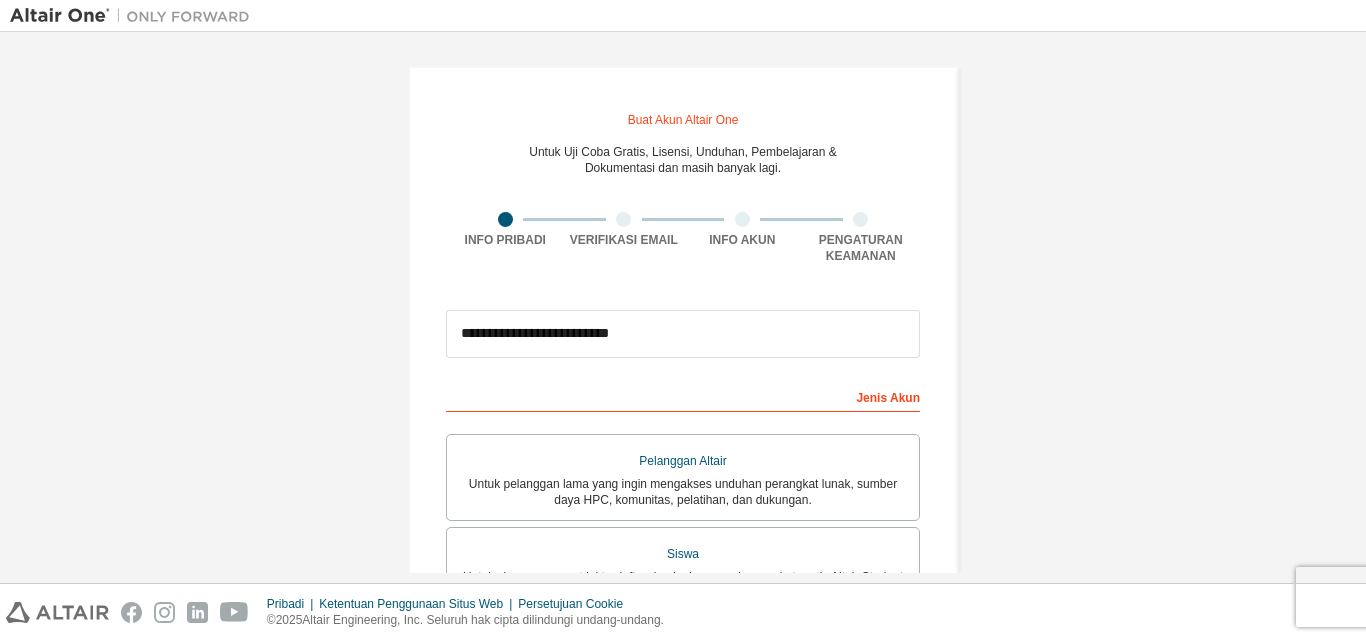 type on "**********" 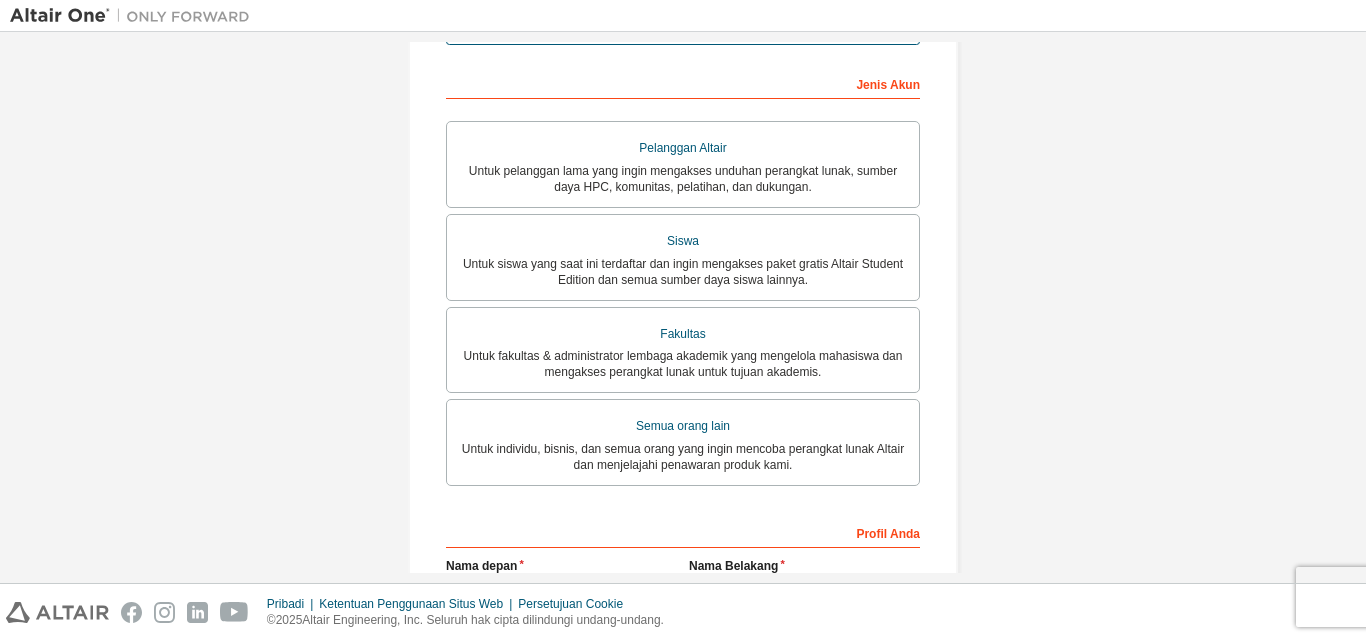 scroll, scrollTop: 316, scrollLeft: 0, axis: vertical 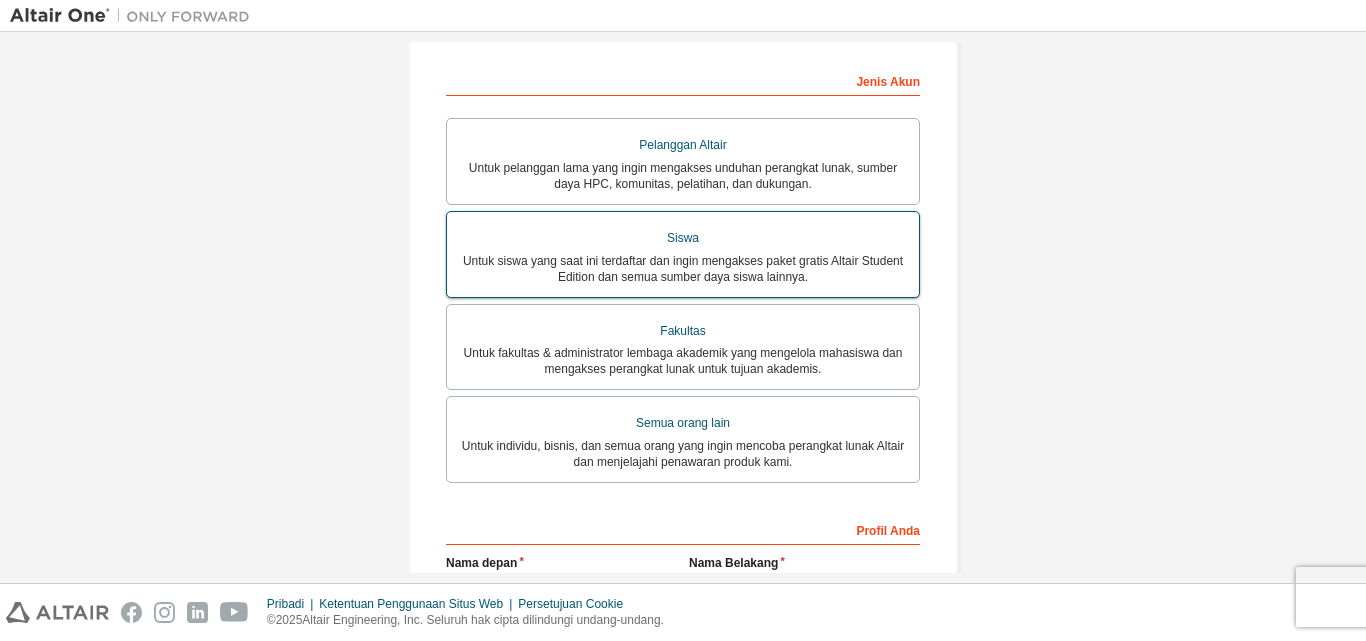 click on "Untuk siswa yang saat ini terdaftar dan ingin mengakses paket gratis Altair Student Edition dan semua sumber daya siswa lainnya." at bounding box center [683, 269] 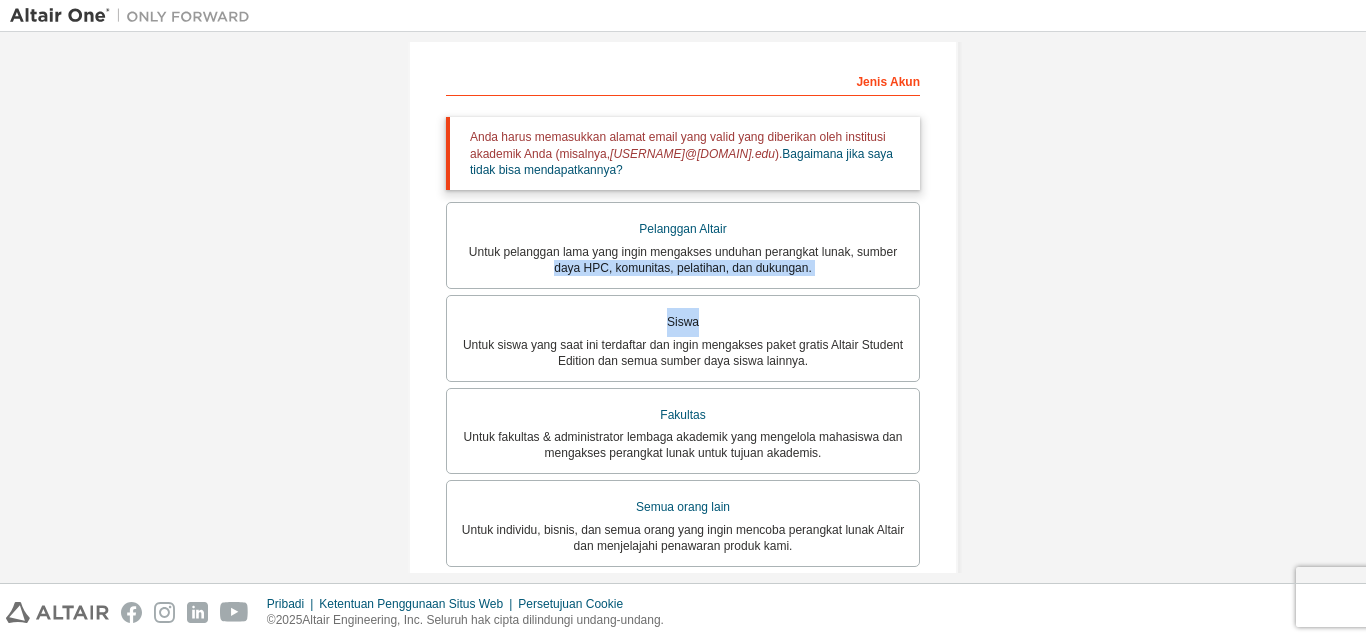 drag, startPoint x: 1361, startPoint y: 256, endPoint x: 1365, endPoint y: 320, distance: 64.12488 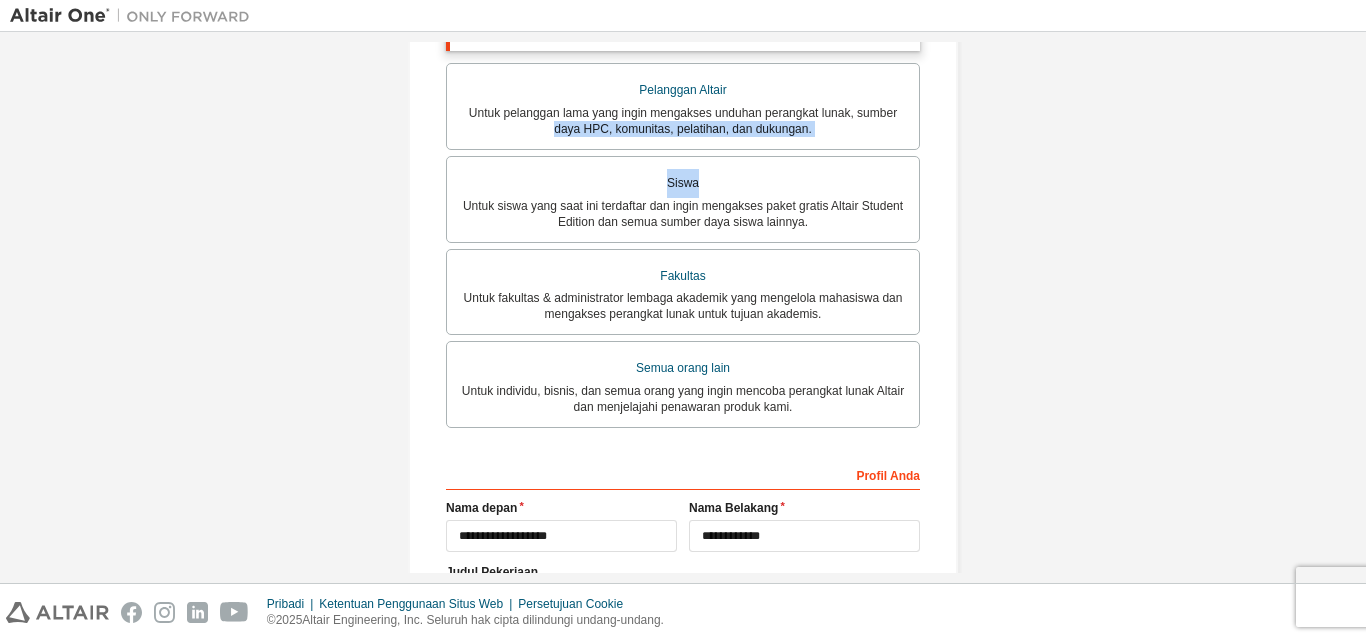 scroll, scrollTop: 531, scrollLeft: 0, axis: vertical 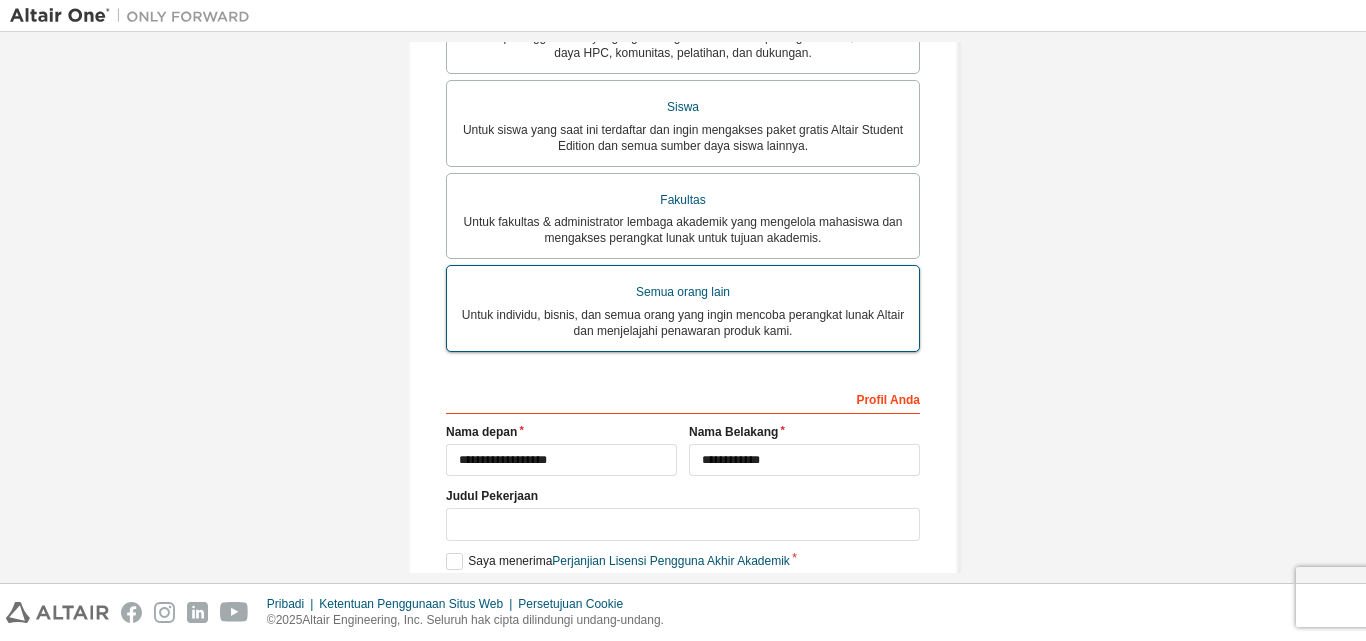 click on "Untuk individu, bisnis, dan semua orang yang ingin mencoba perangkat lunak Altair dan menjelajahi penawaran produk kami." at bounding box center (683, 323) 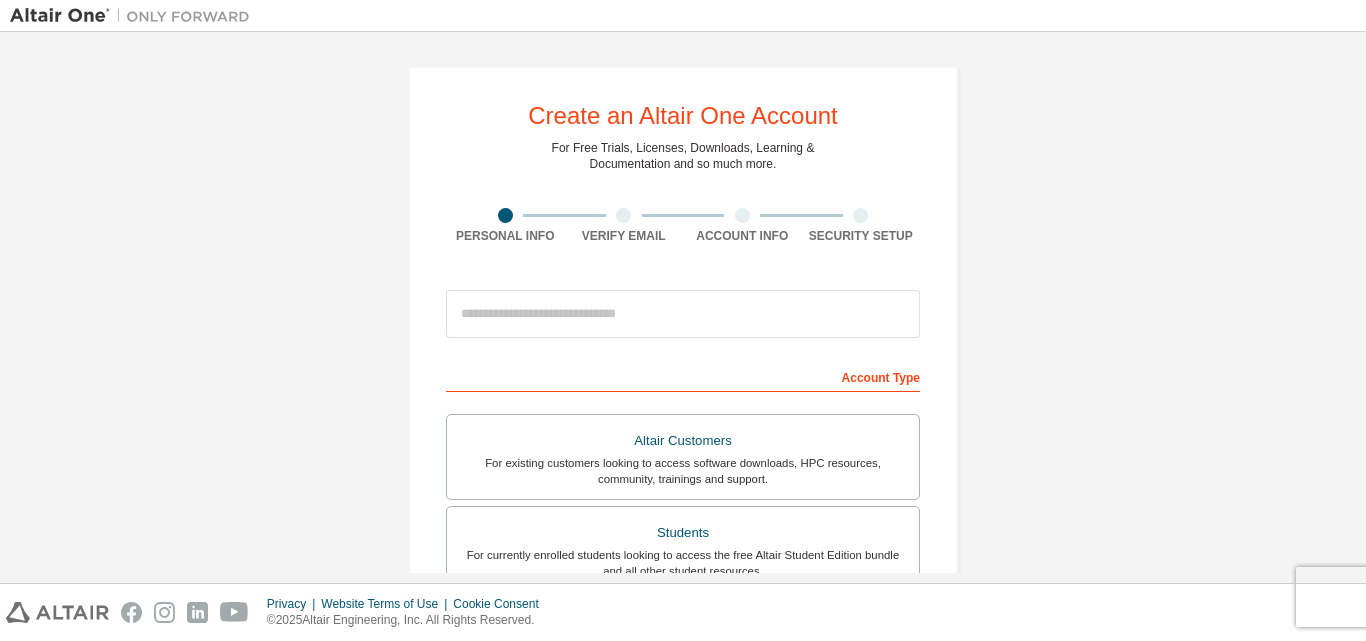 scroll, scrollTop: 0, scrollLeft: 0, axis: both 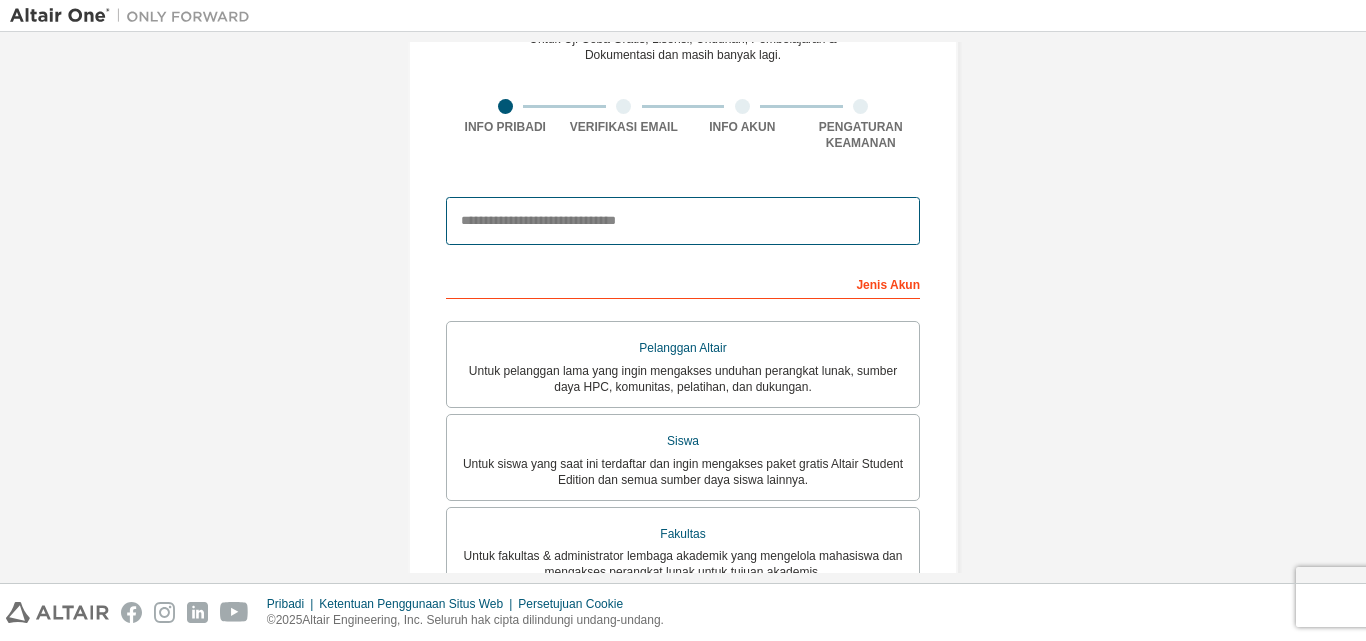 click at bounding box center [683, 221] 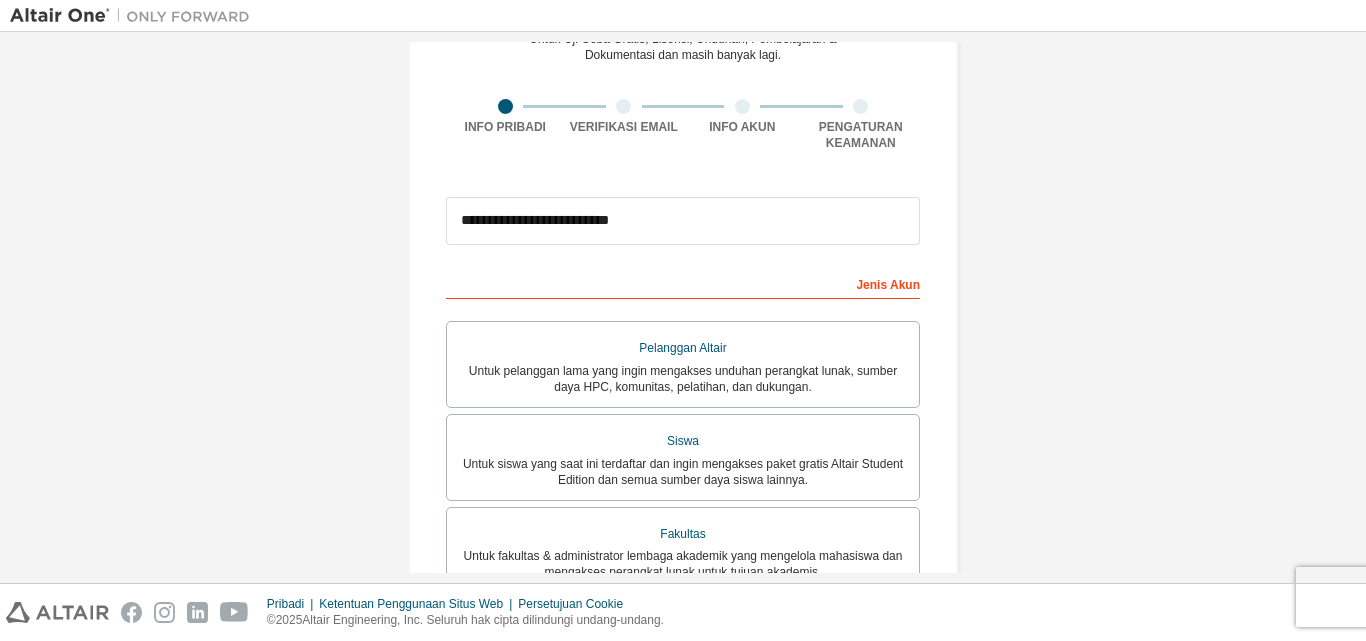 type on "**********" 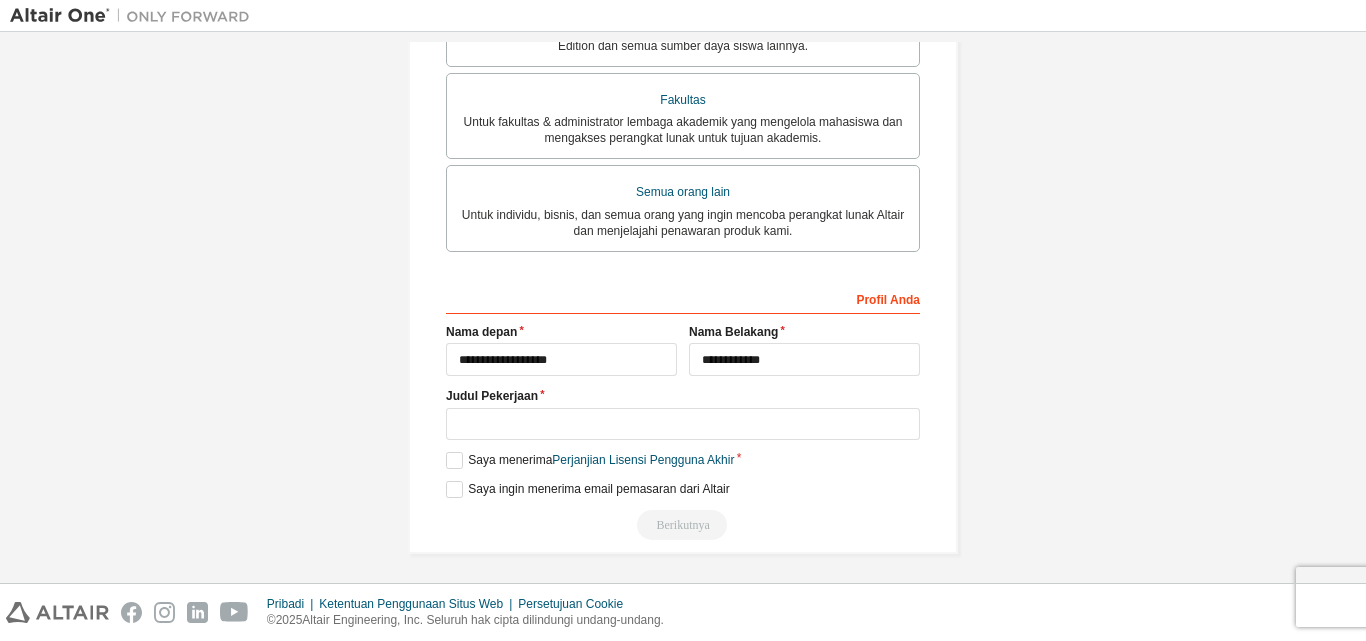 scroll, scrollTop: 563, scrollLeft: 0, axis: vertical 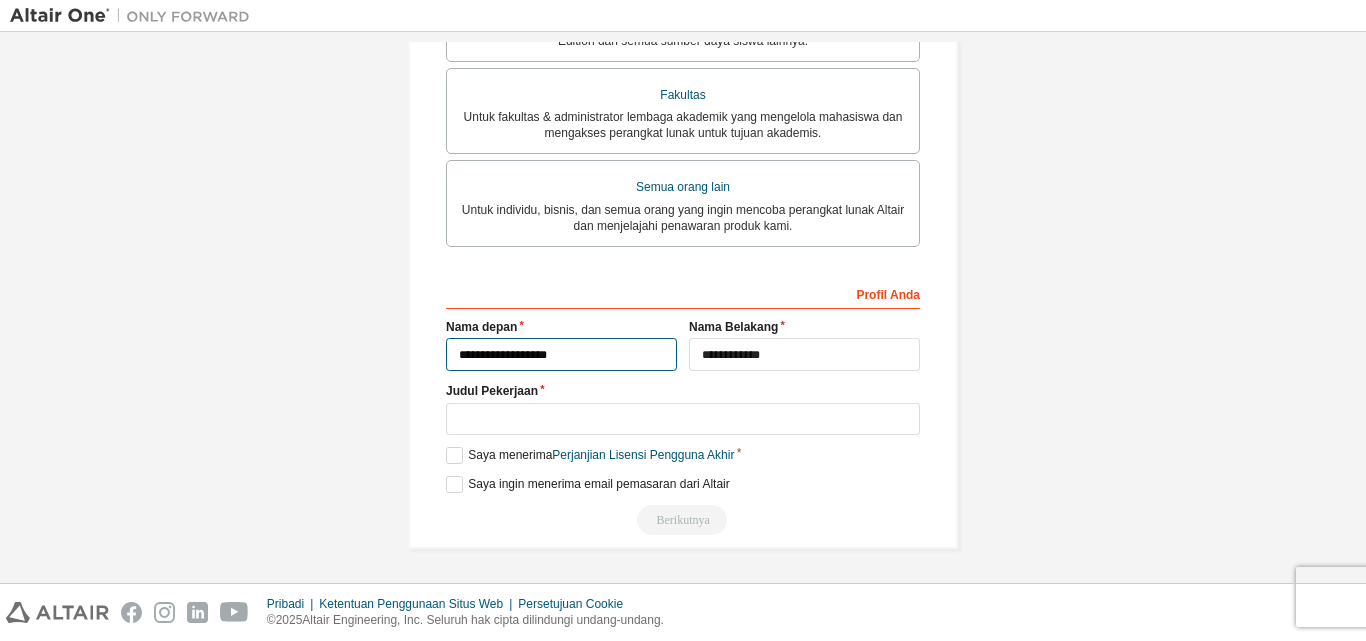 click on "**********" at bounding box center [561, 354] 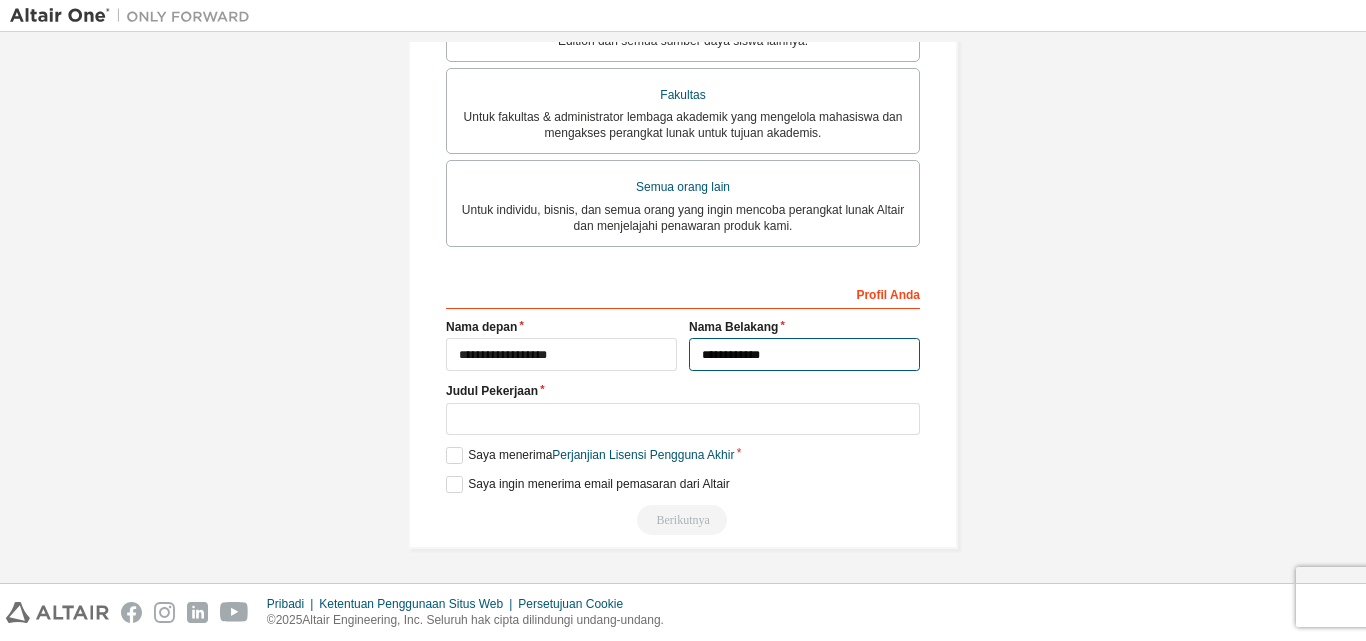 click on "**********" at bounding box center [804, 354] 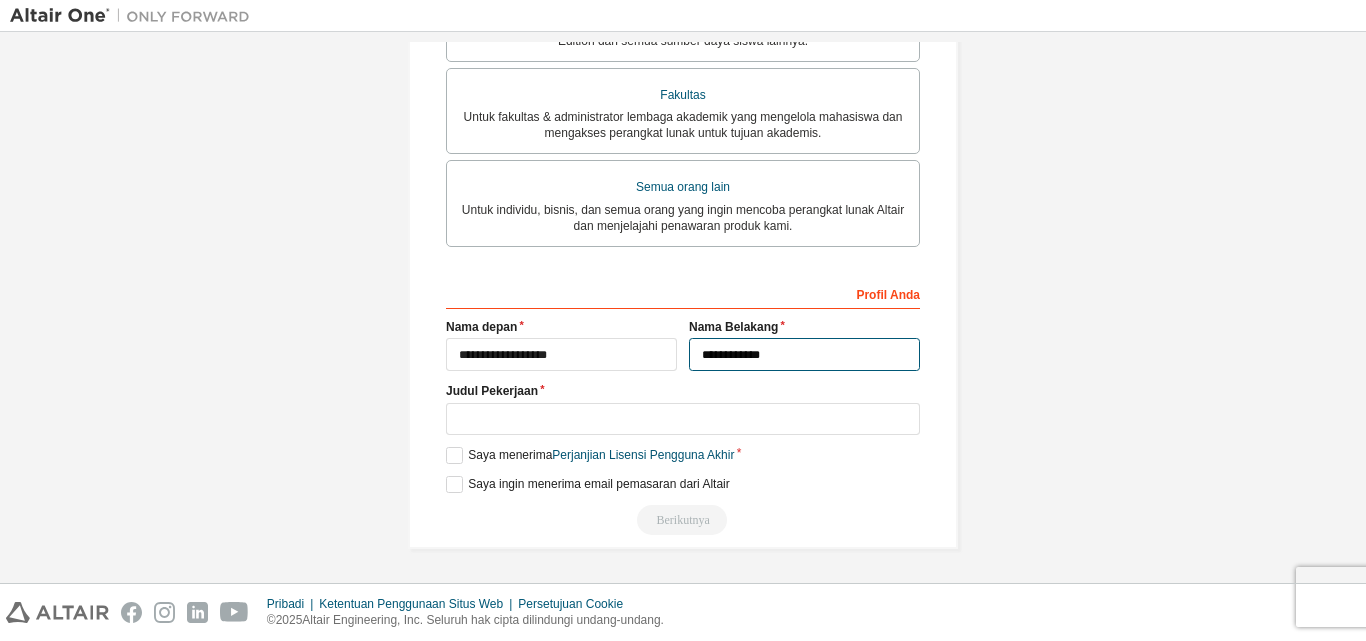 click on "**********" at bounding box center [804, 354] 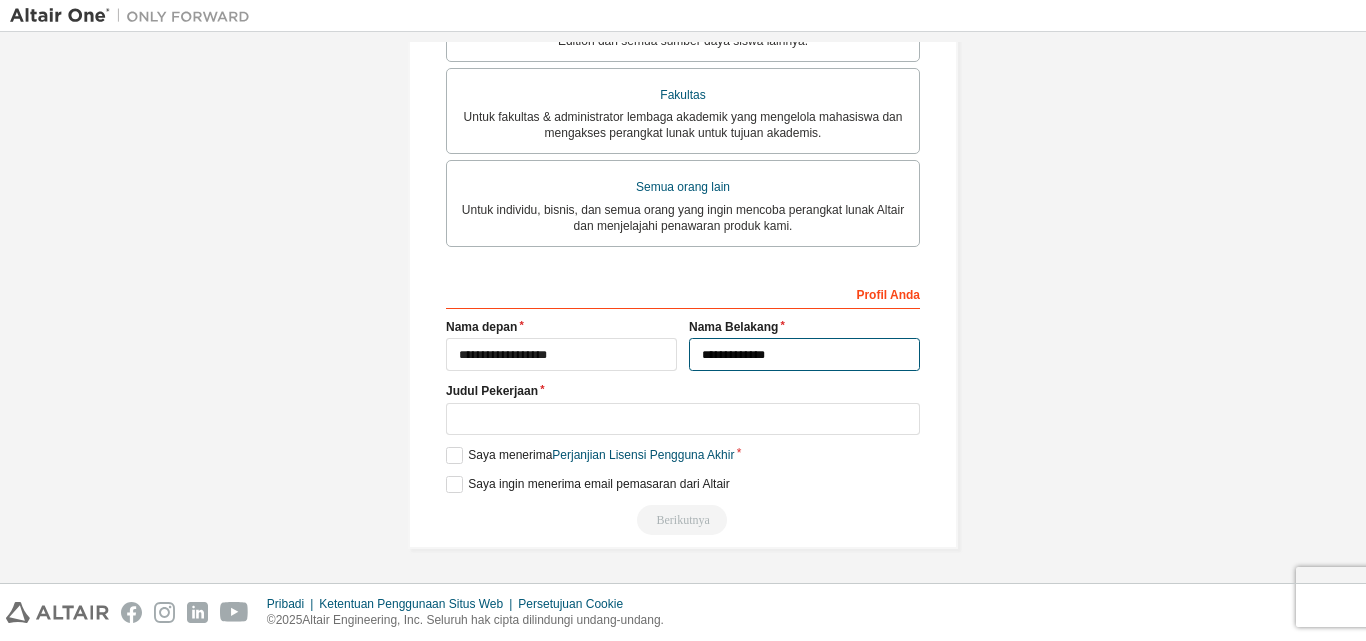 type on "**********" 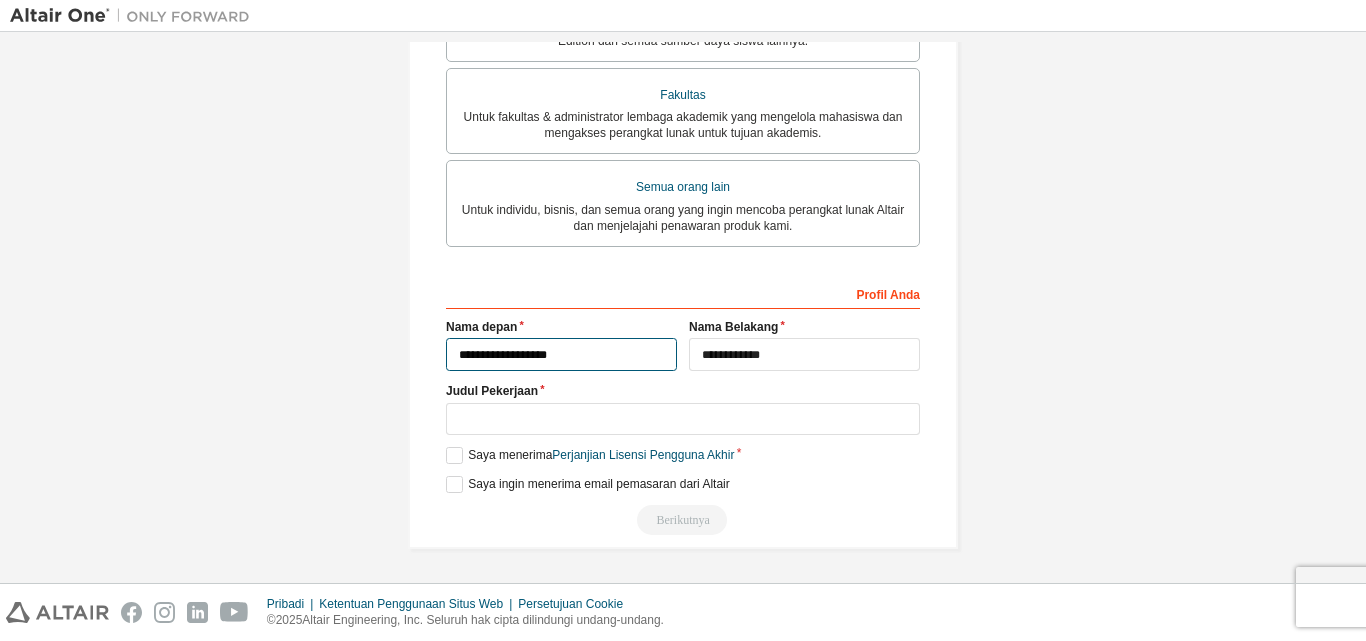 click on "**********" at bounding box center [561, 354] 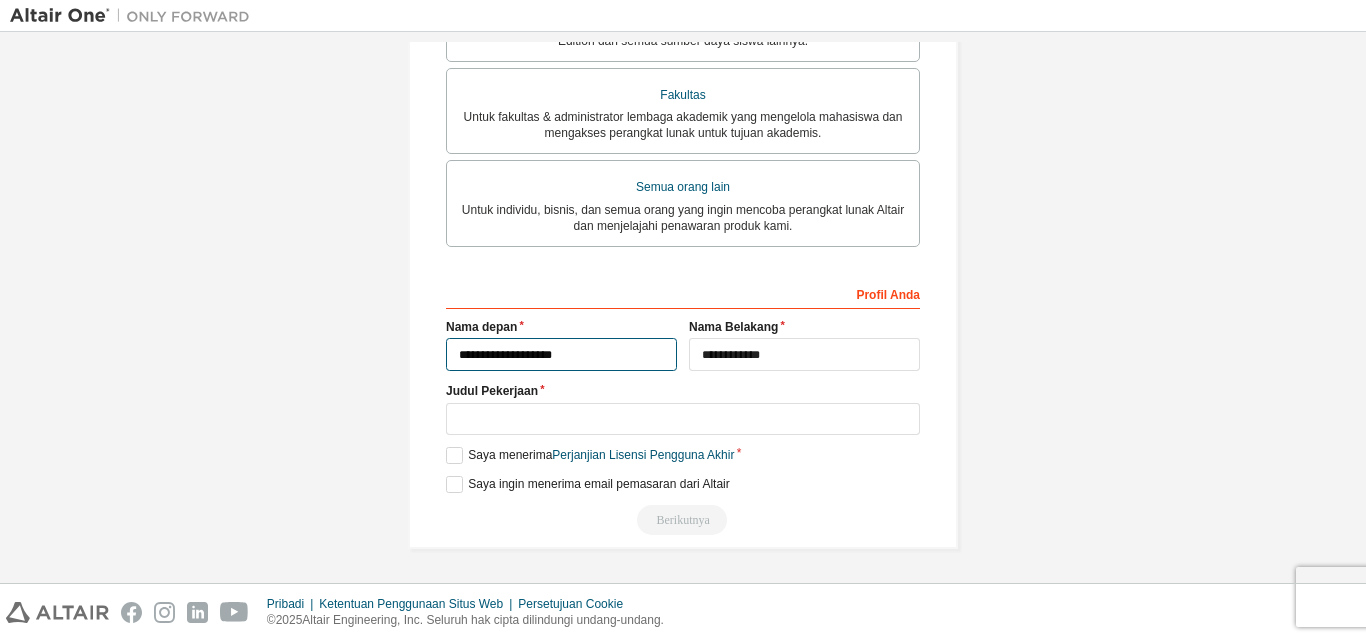 type on "**********" 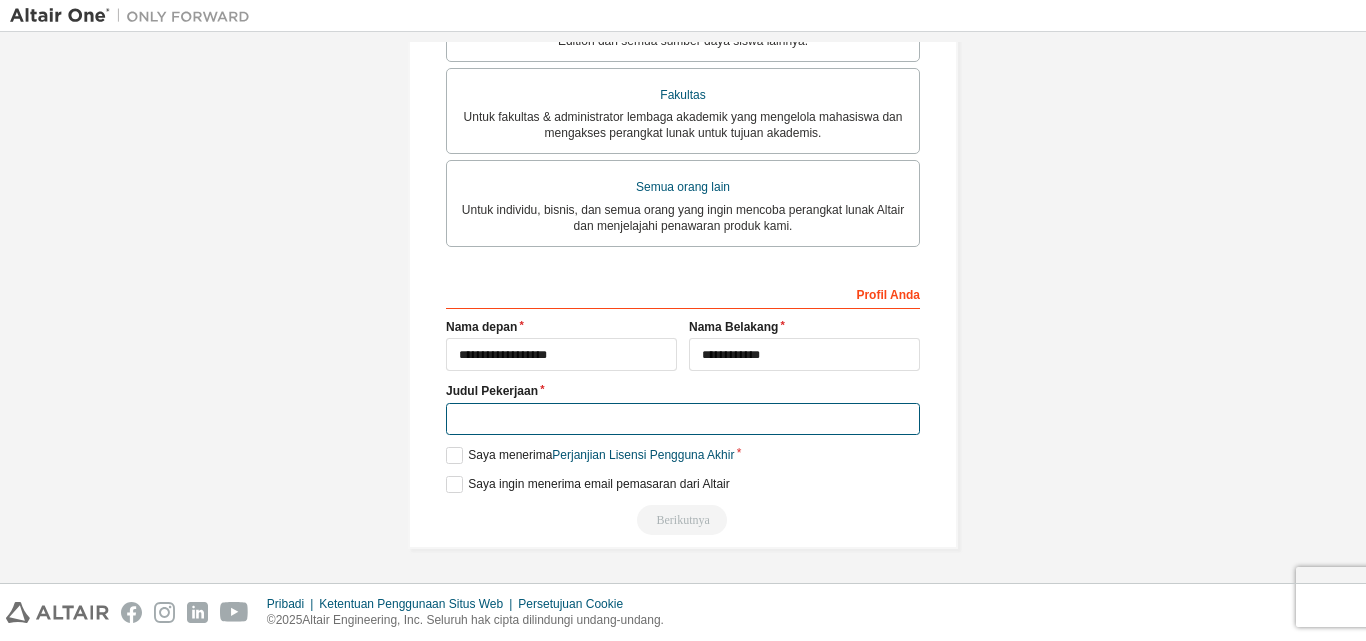 click at bounding box center (683, 419) 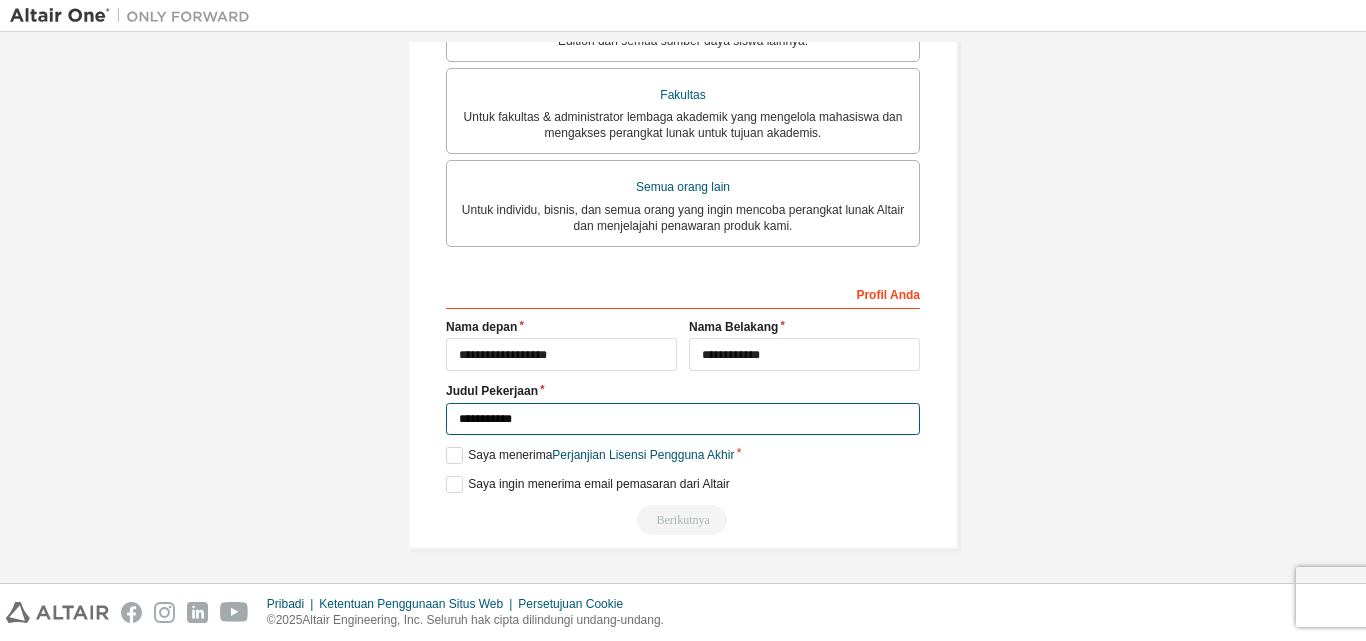 click on "**********" at bounding box center [683, 419] 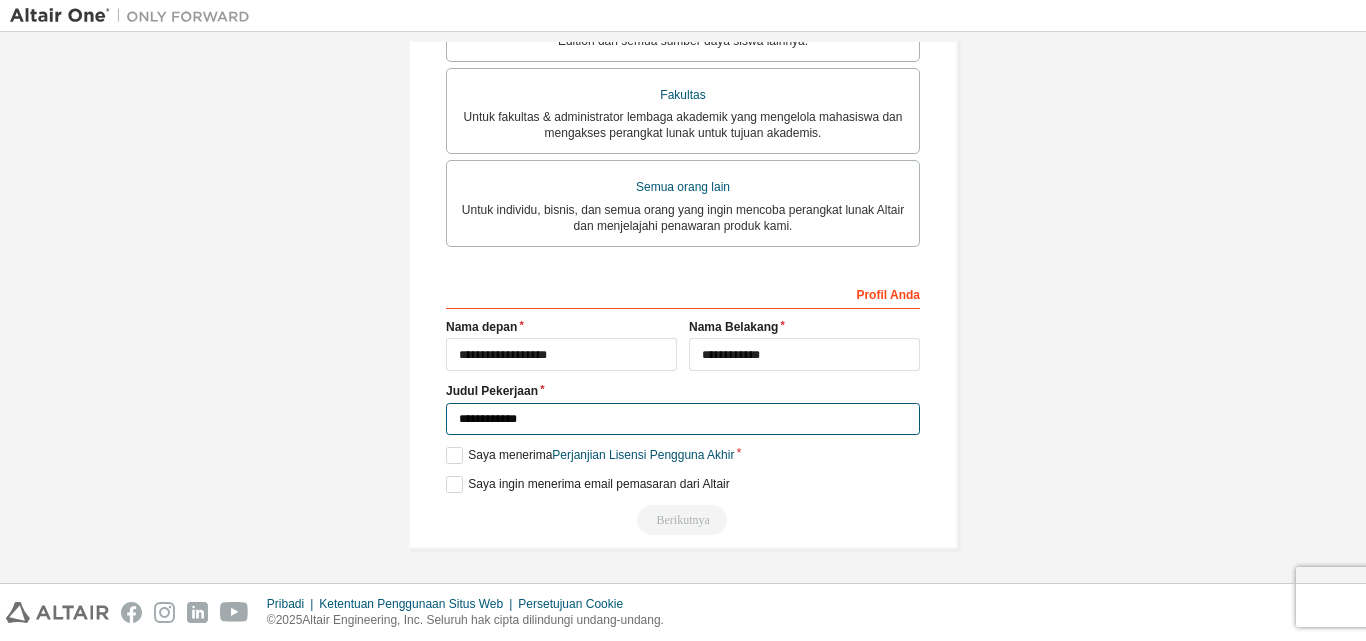 type on "**********" 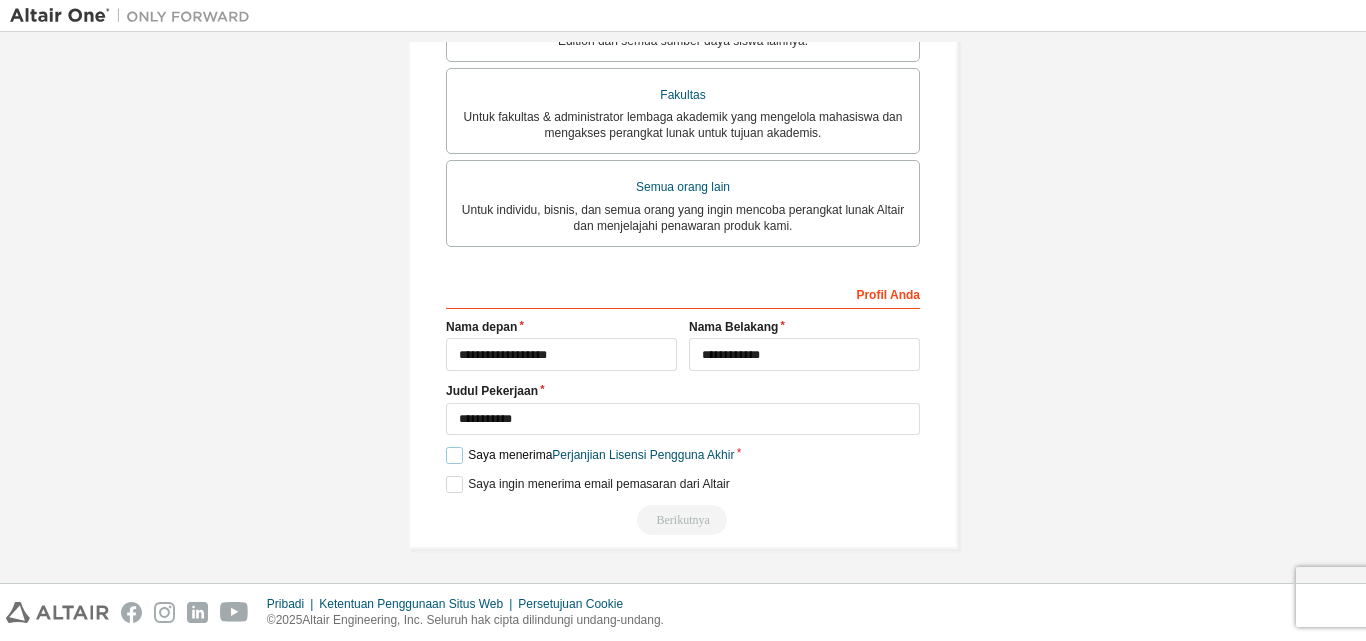 click on "Saya menerima  Perjanjian Lisensi Pengguna Akhir" at bounding box center [590, 455] 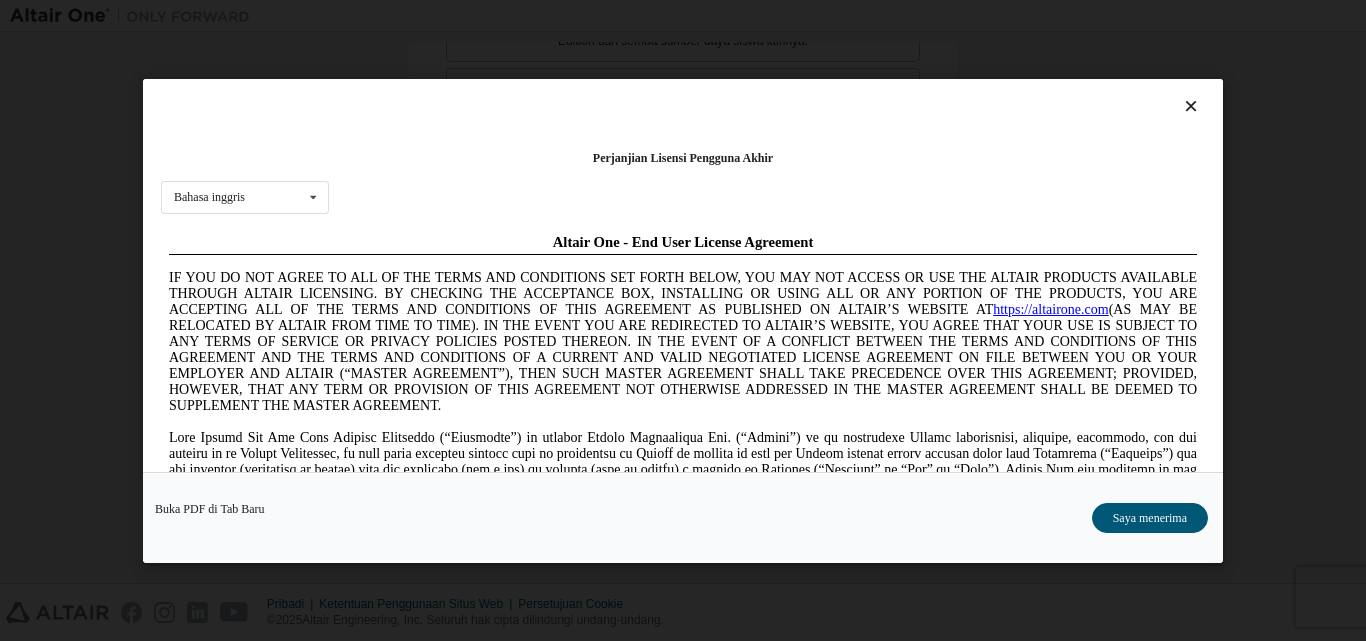 scroll, scrollTop: 0, scrollLeft: 0, axis: both 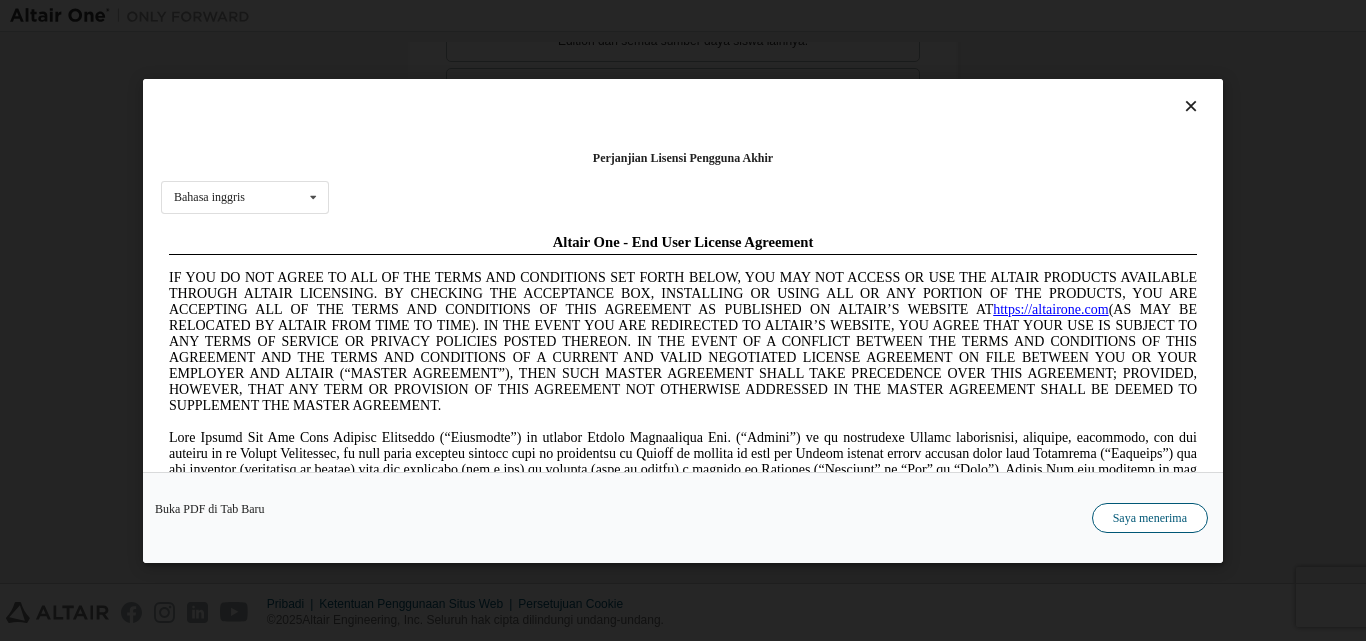 click on "Saya menerima" at bounding box center [1150, 517] 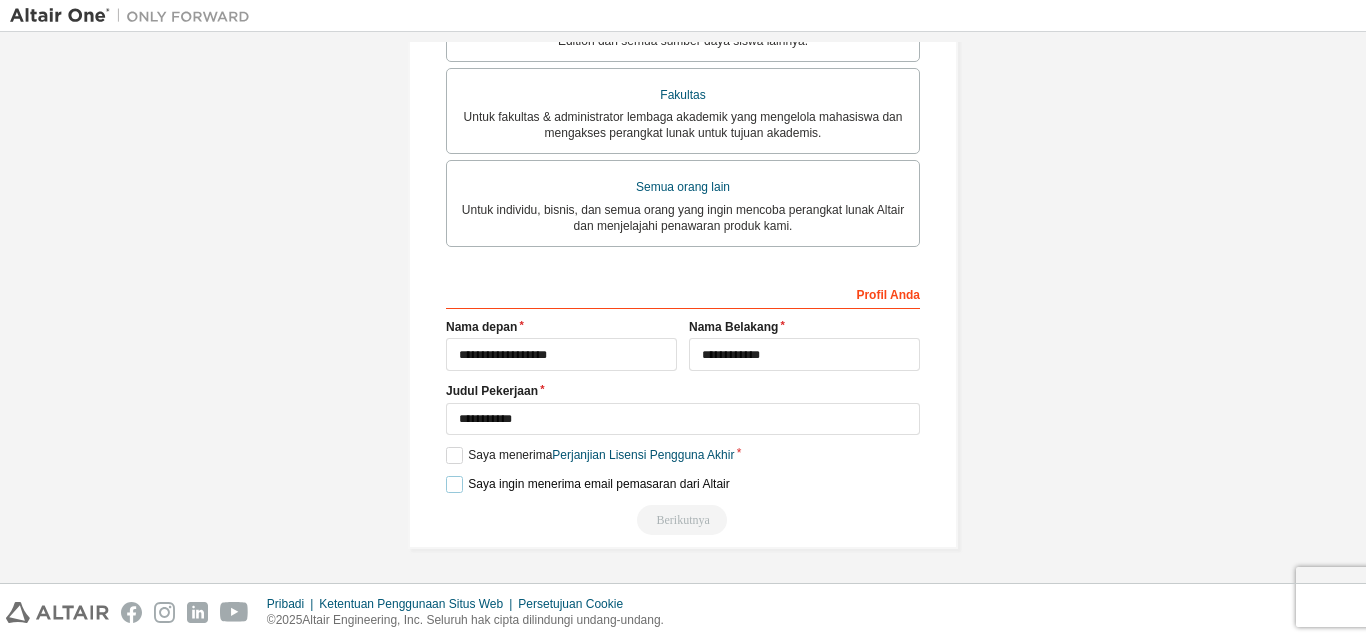 click on "Saya ingin menerima email pemasaran dari Altair" at bounding box center (588, 484) 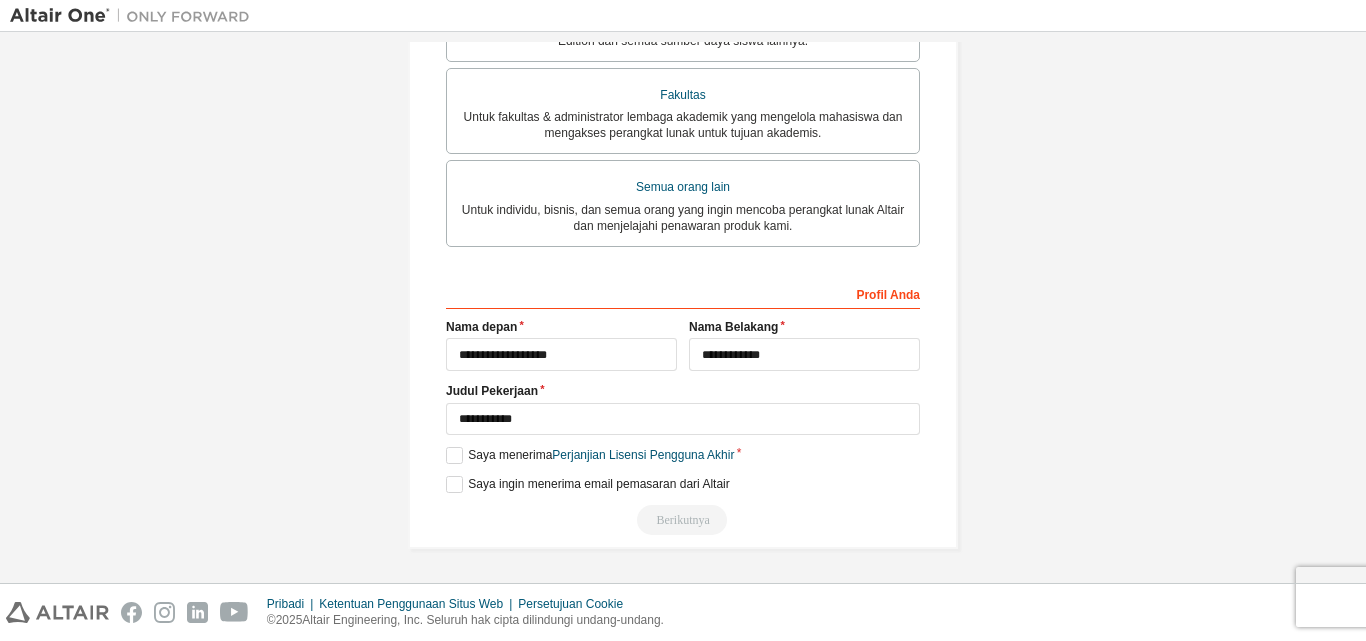 click on "Berikutnya" at bounding box center [683, 520] 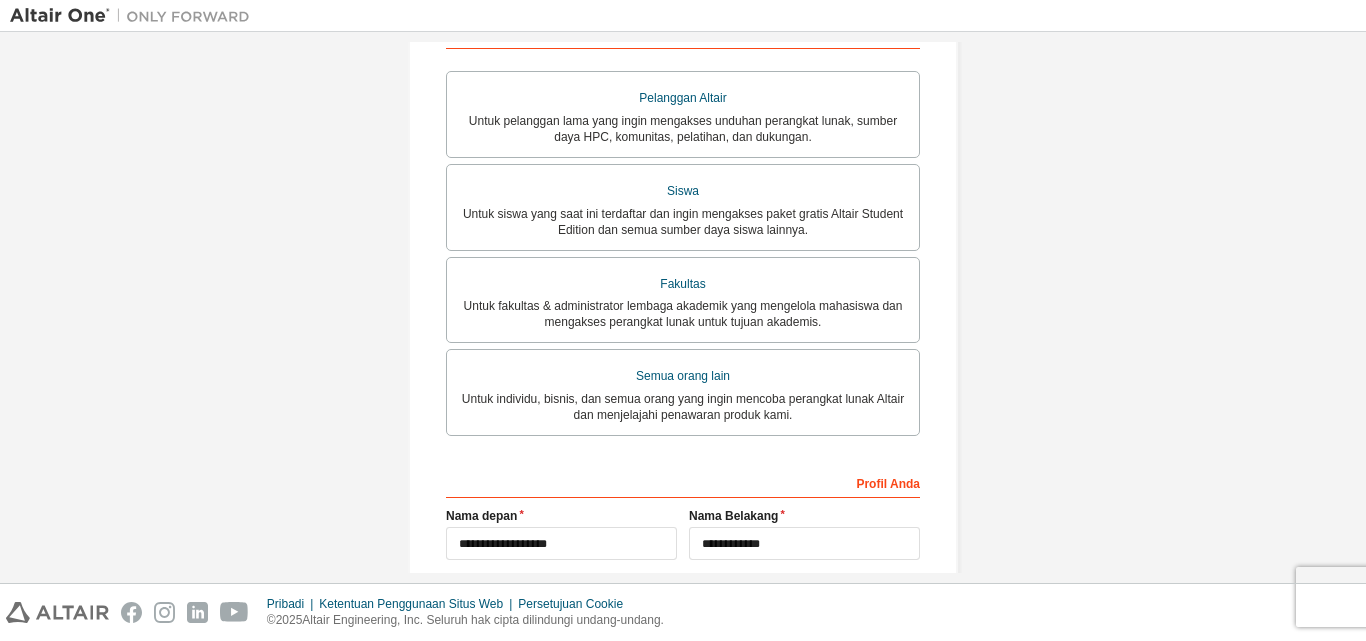 scroll, scrollTop: 352, scrollLeft: 0, axis: vertical 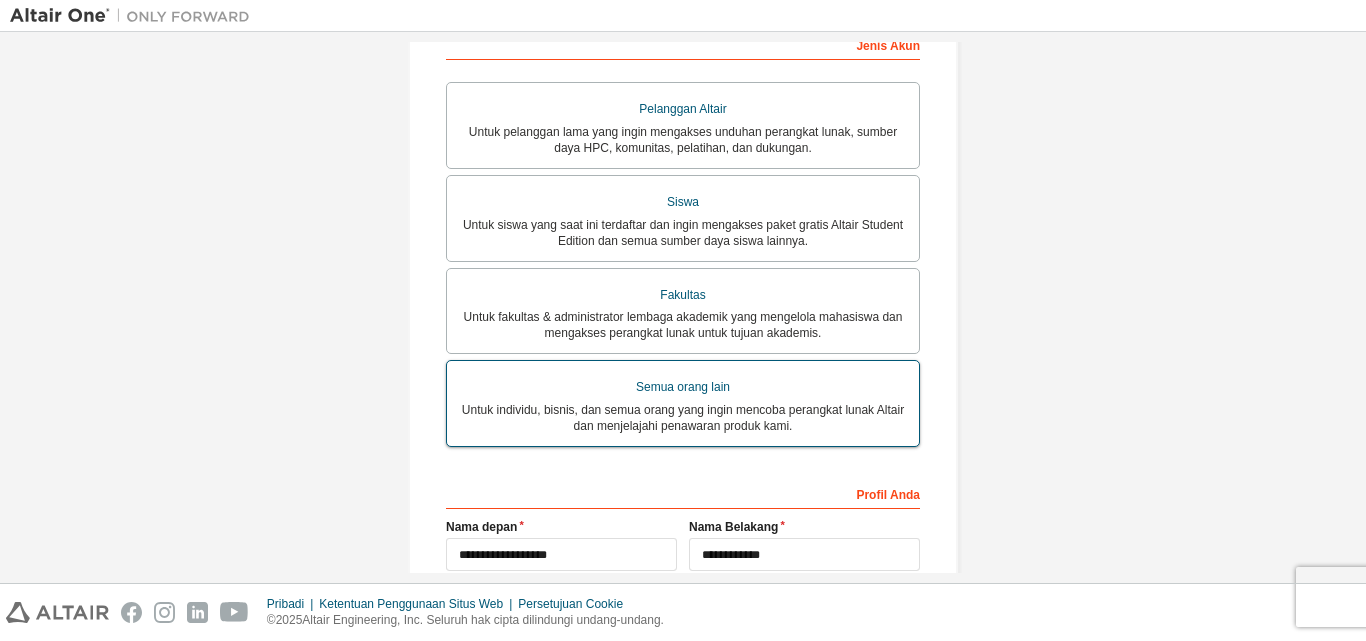 click on "Untuk individu, bisnis, dan semua orang yang ingin mencoba perangkat lunak Altair dan menjelajahi penawaran produk kami." at bounding box center (683, 418) 